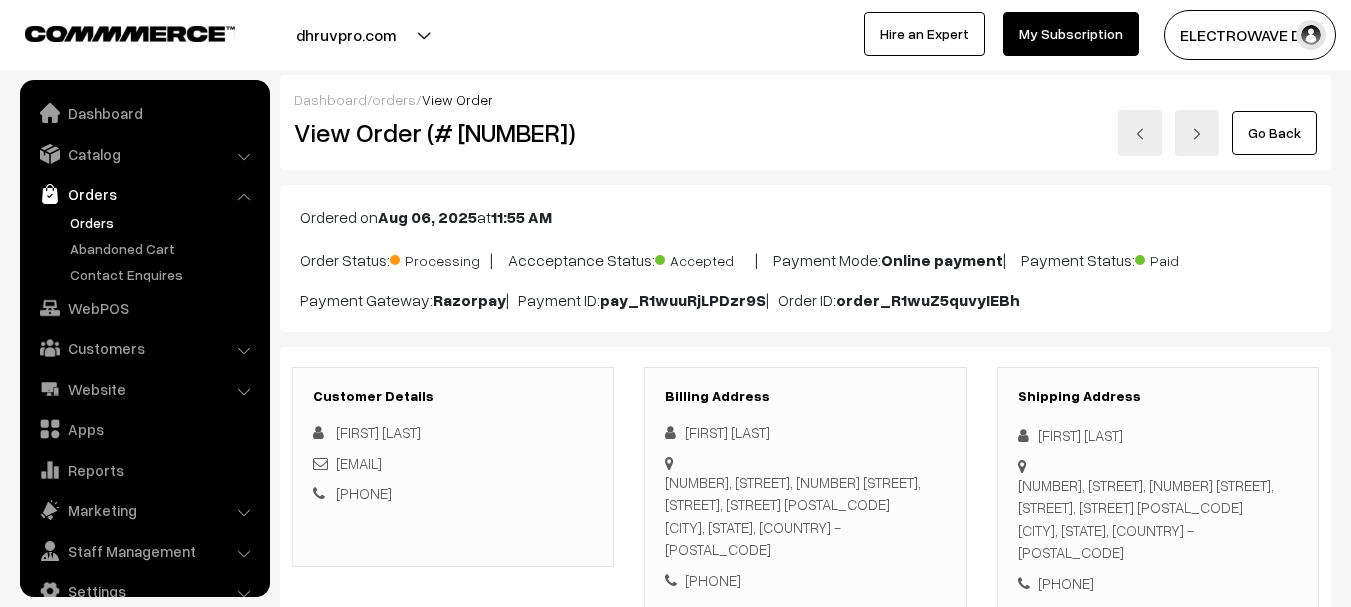 scroll, scrollTop: 100, scrollLeft: 0, axis: vertical 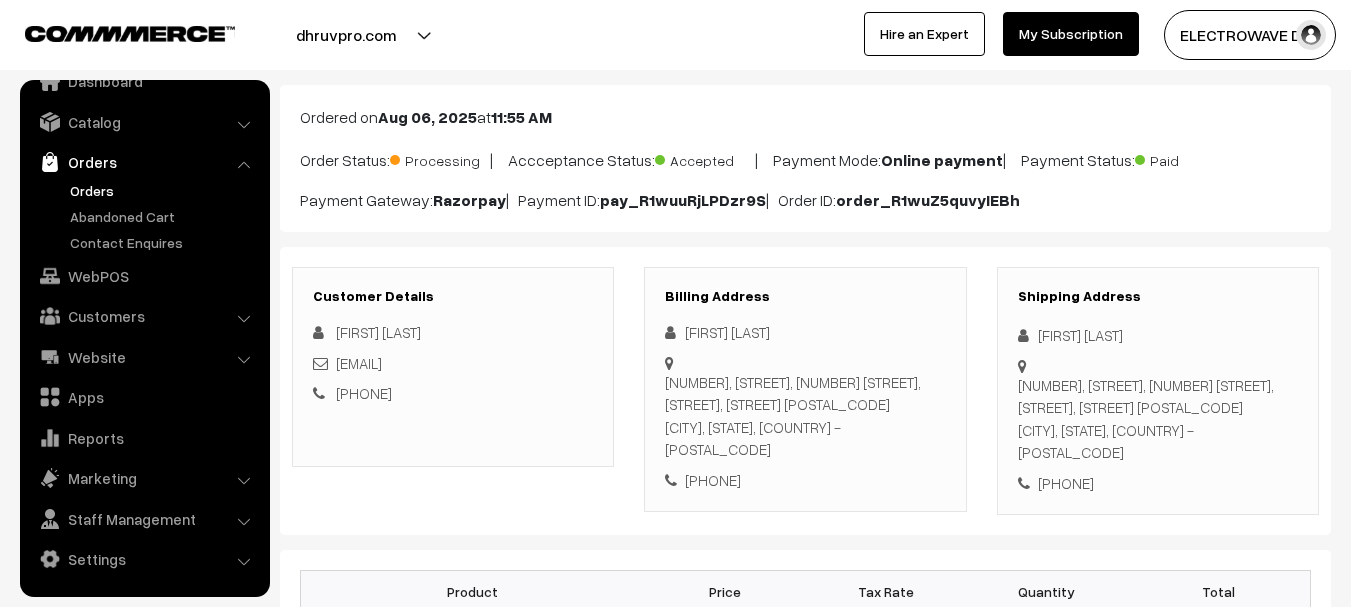 click on "Orders" at bounding box center [164, 190] 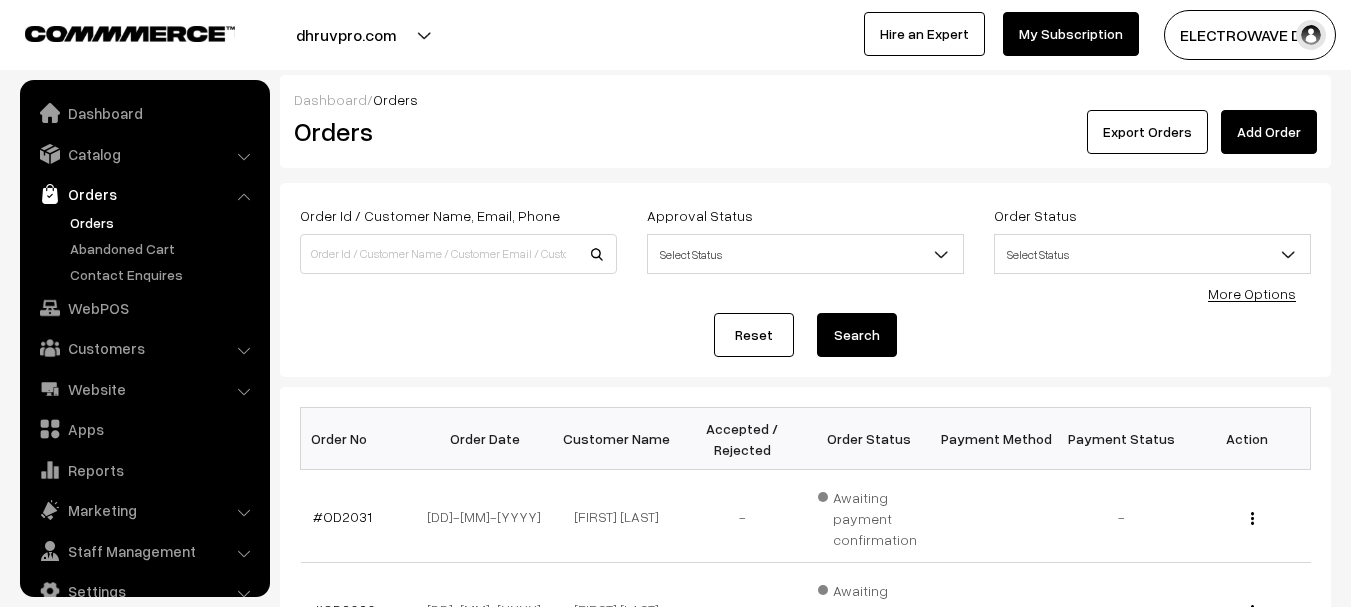 scroll, scrollTop: 338, scrollLeft: 0, axis: vertical 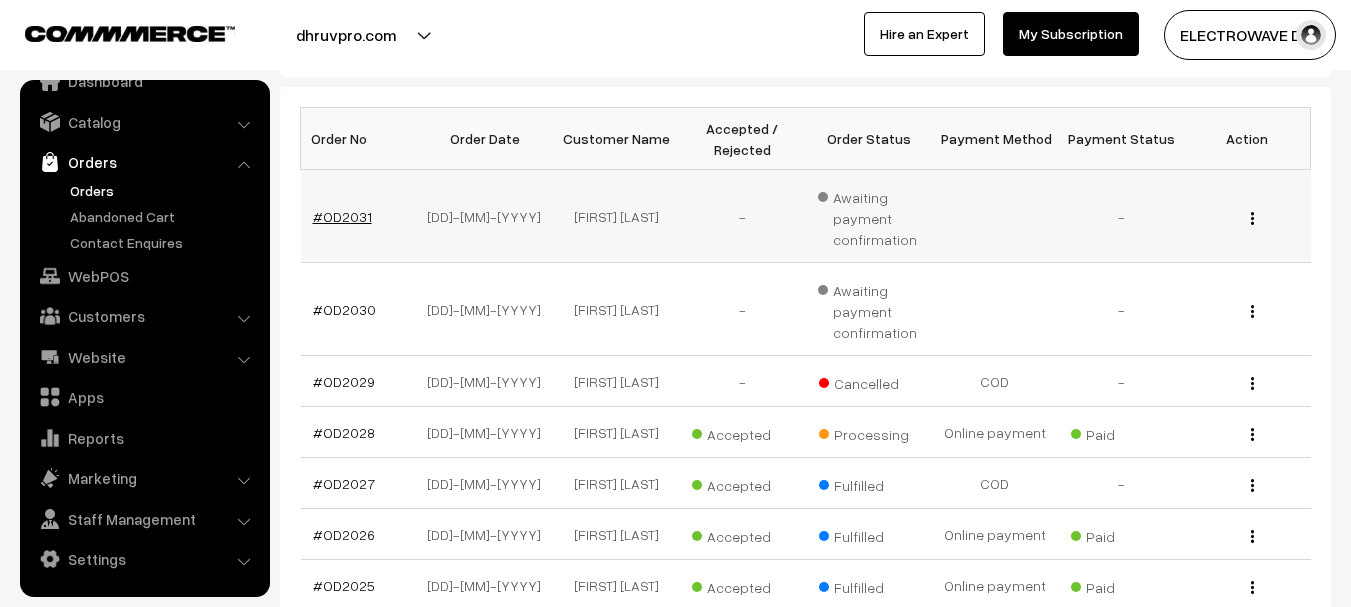 click on "#OD2031" at bounding box center [342, 216] 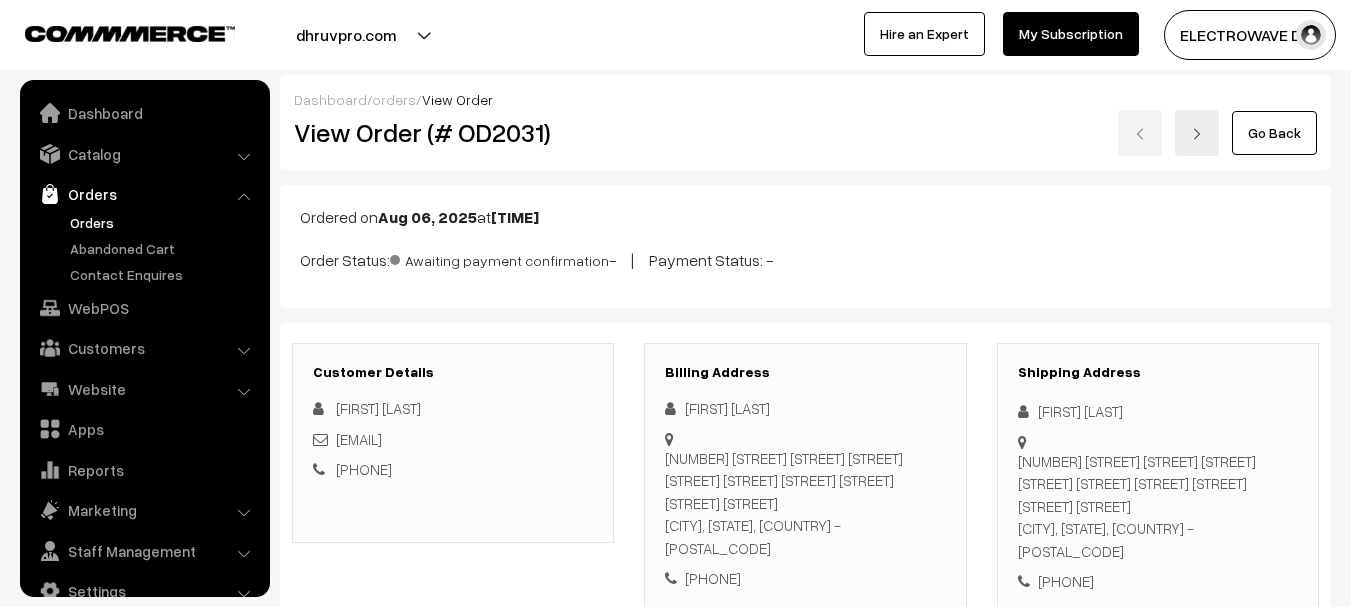 scroll, scrollTop: 701, scrollLeft: 0, axis: vertical 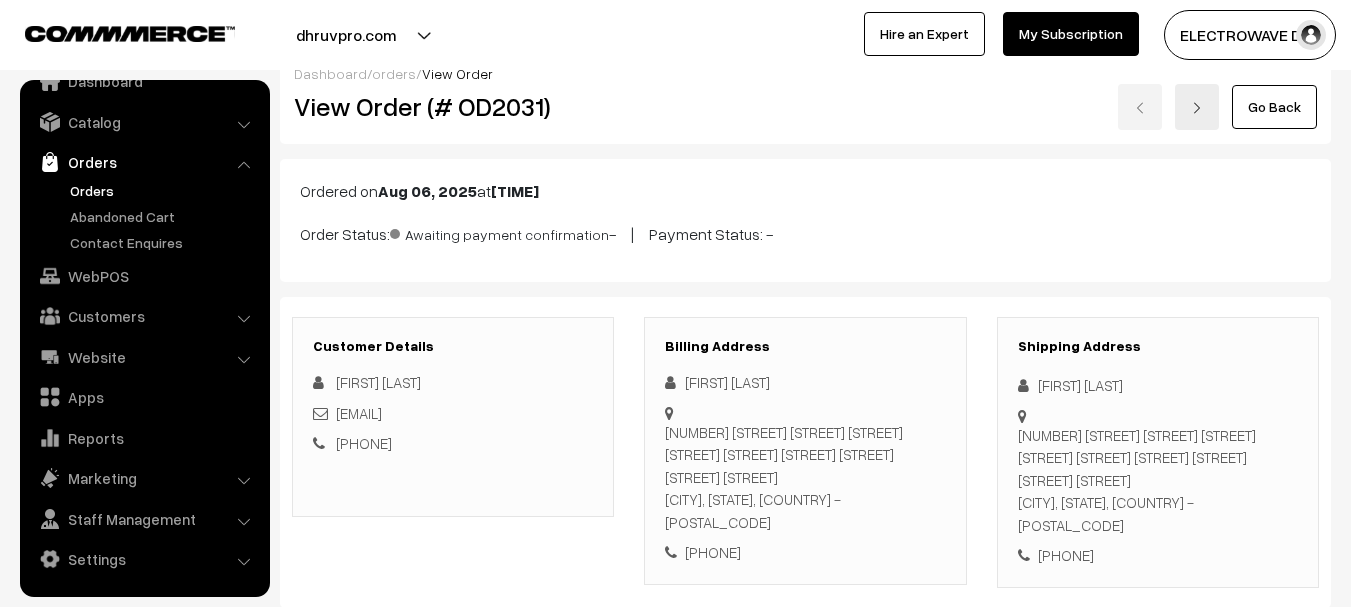 click on "Orders" at bounding box center (164, 190) 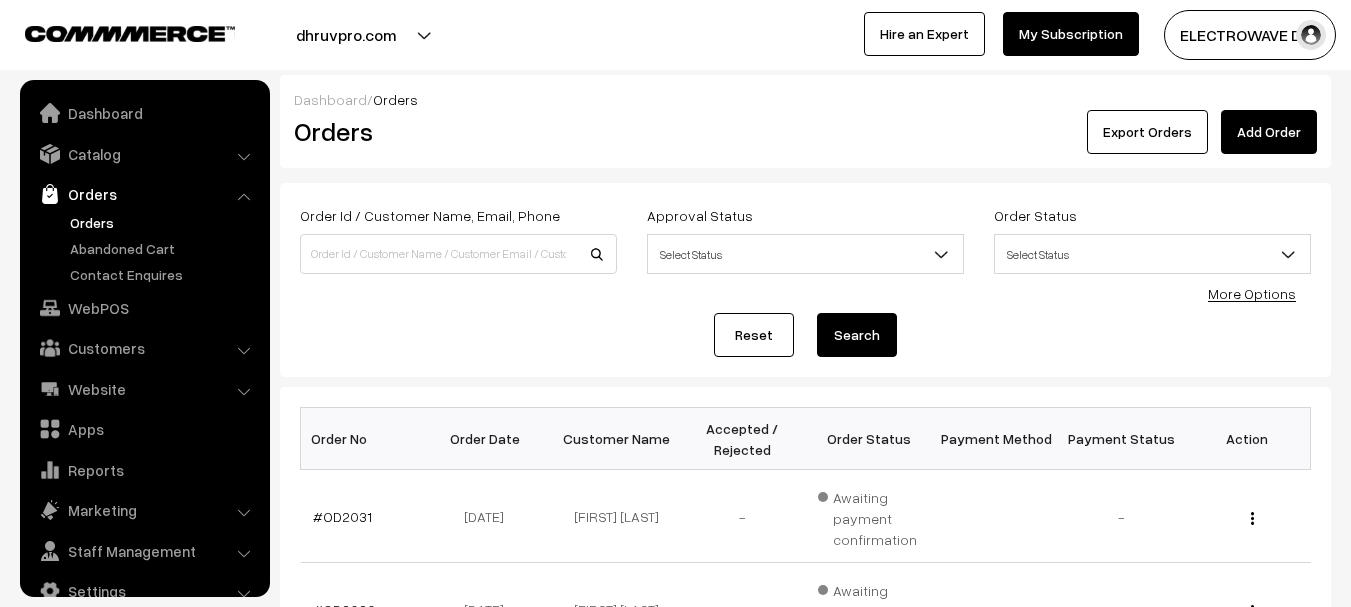 scroll, scrollTop: 299, scrollLeft: 0, axis: vertical 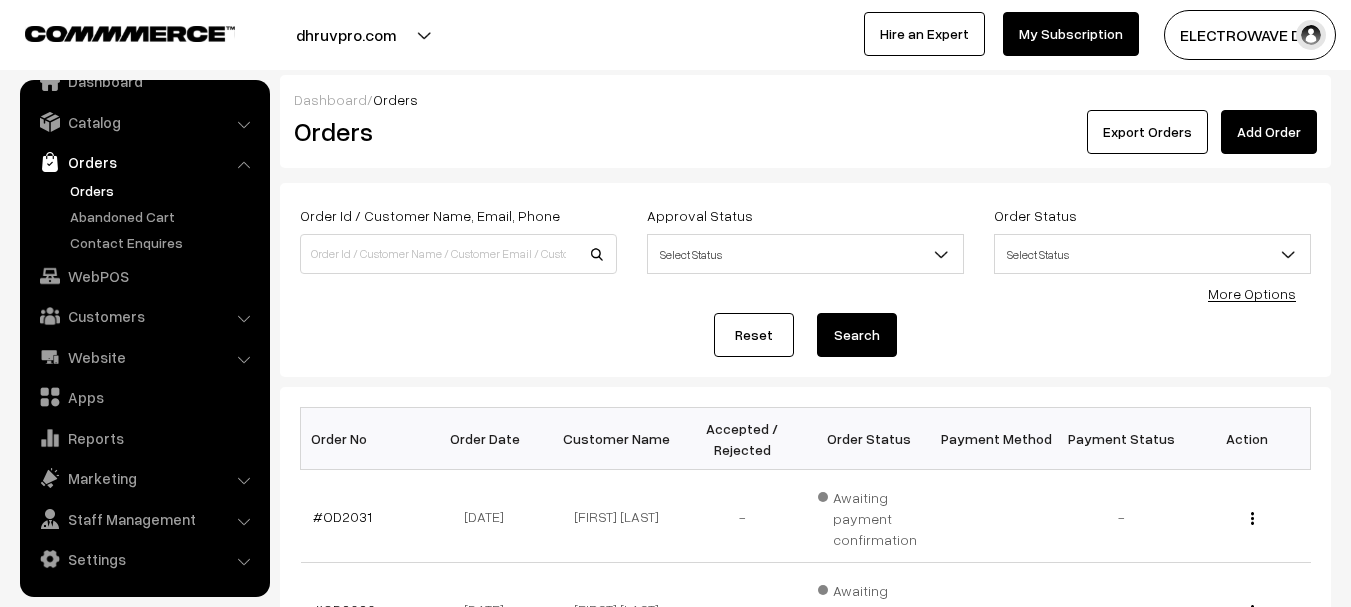 click on "Orders" at bounding box center [164, 190] 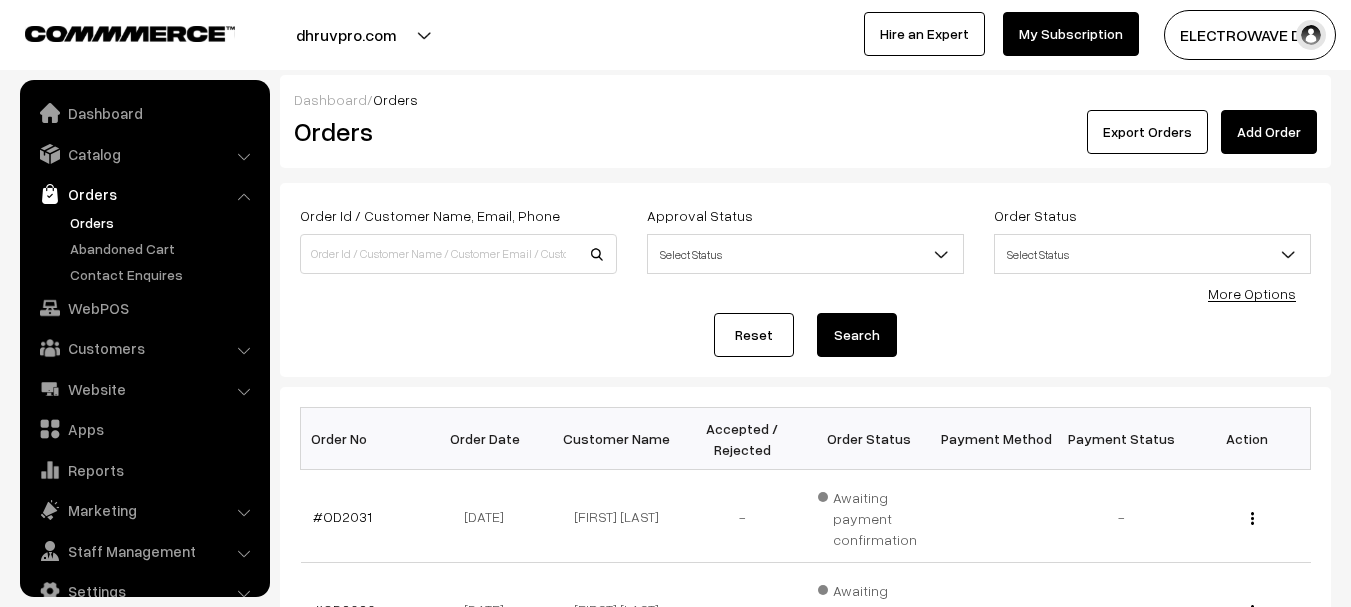 scroll, scrollTop: 400, scrollLeft: 0, axis: vertical 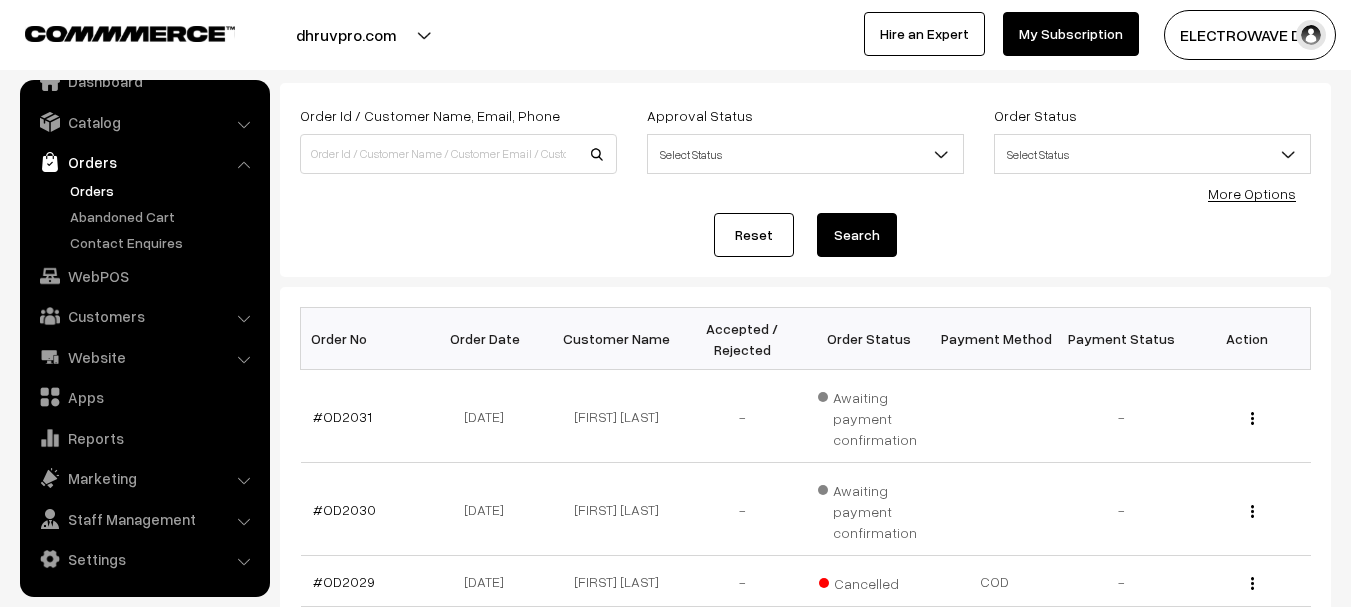 click on "Orders" at bounding box center [164, 190] 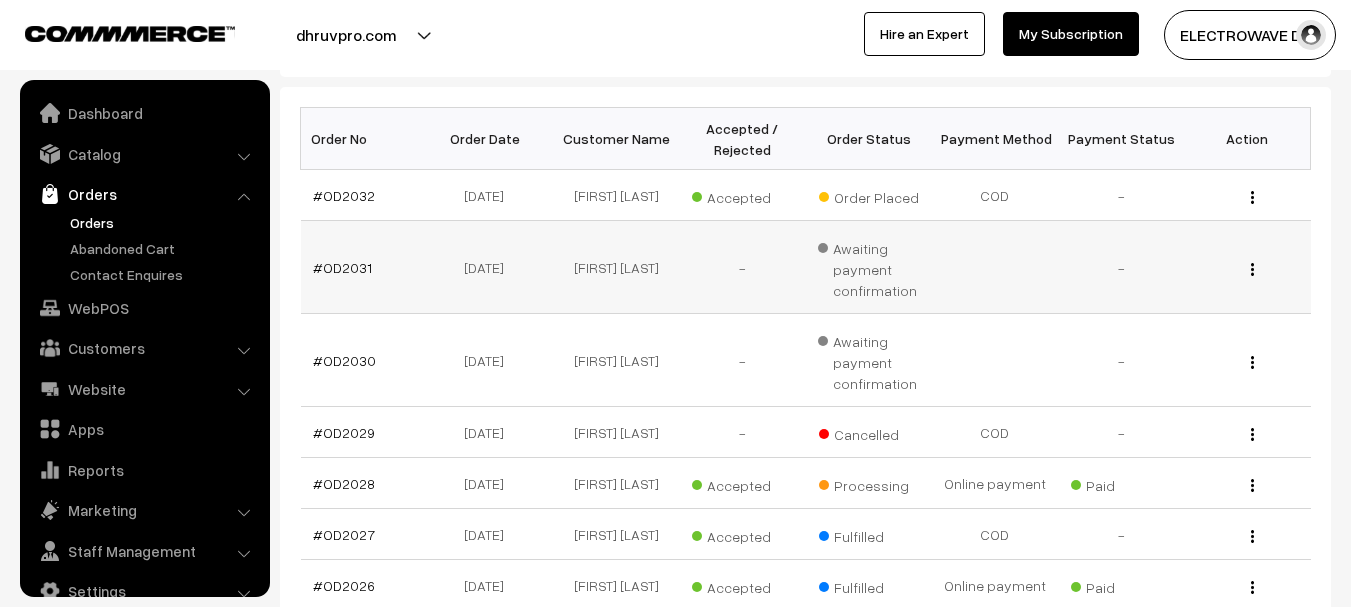 scroll, scrollTop: 300, scrollLeft: 0, axis: vertical 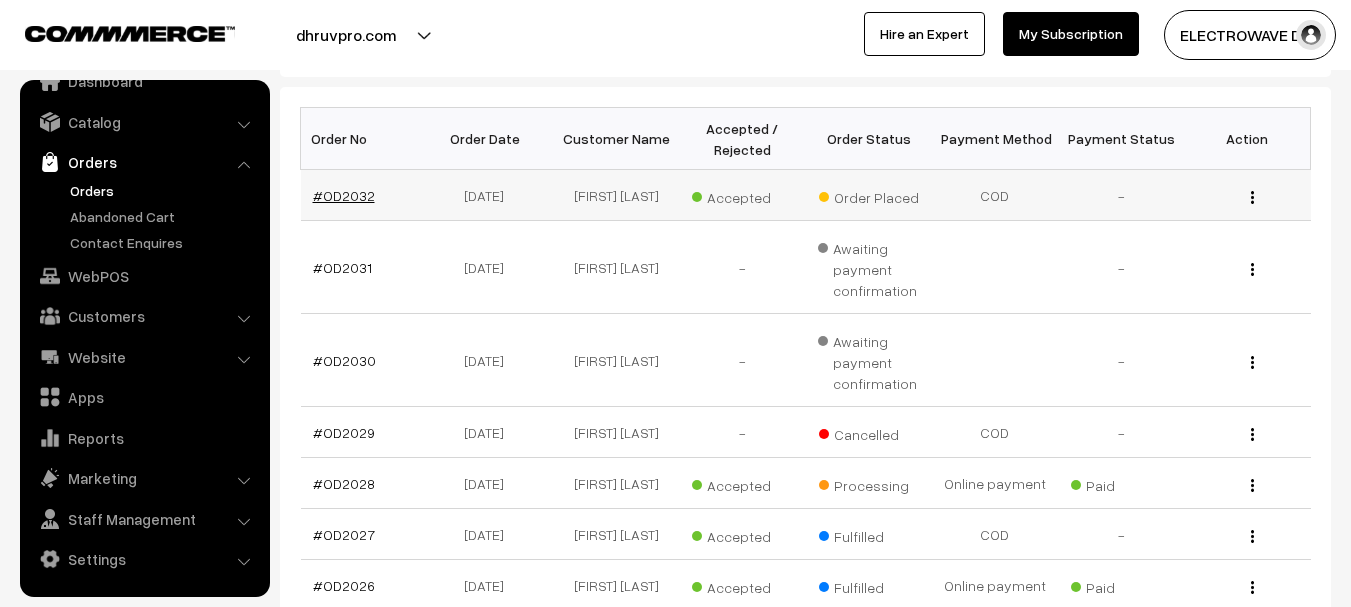 click on "#OD2032" at bounding box center (344, 195) 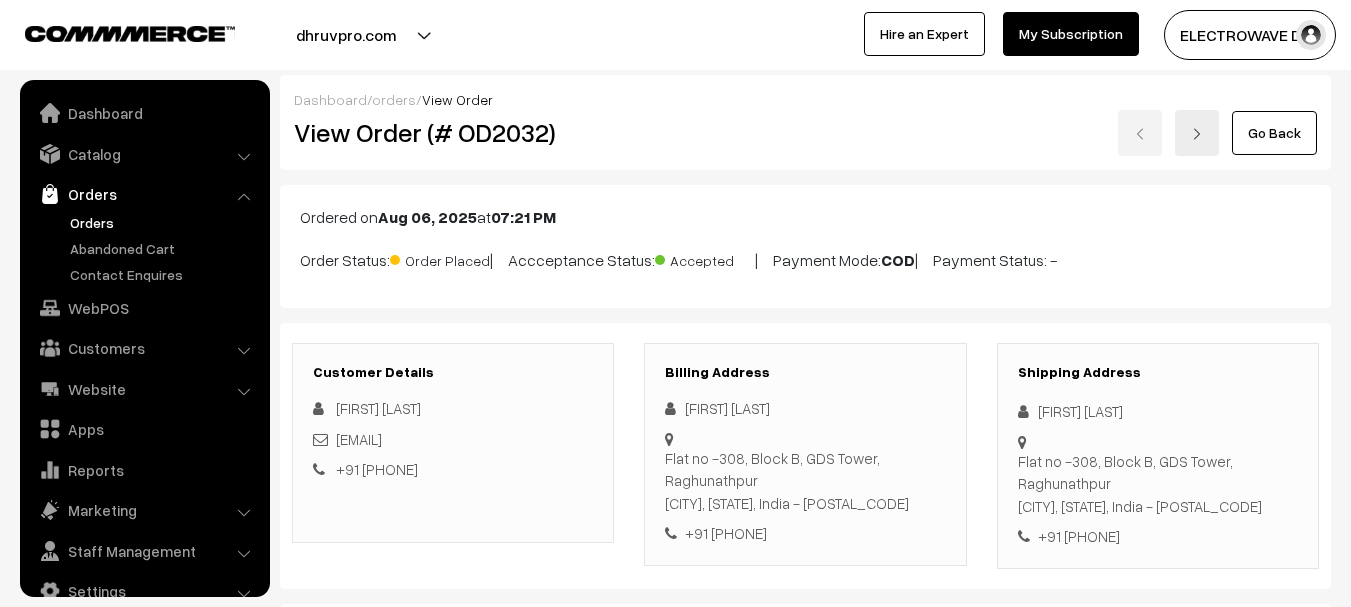 scroll, scrollTop: 500, scrollLeft: 0, axis: vertical 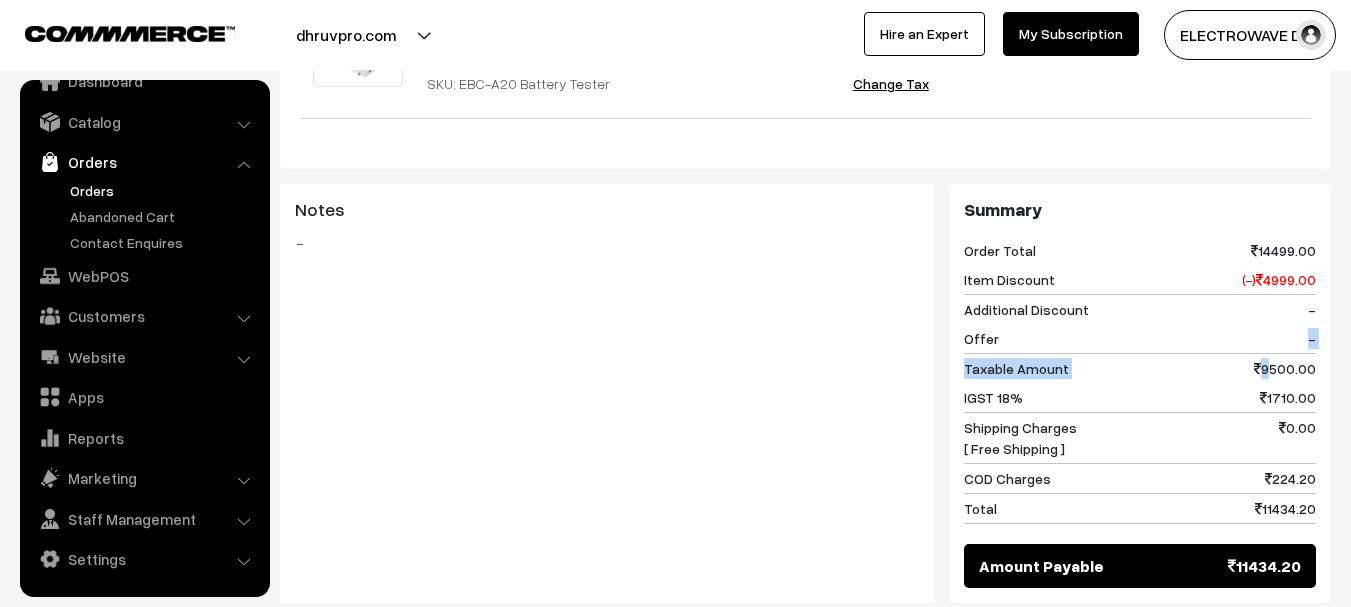 drag, startPoint x: 1266, startPoint y: 366, endPoint x: 1150, endPoint y: 317, distance: 125.92458 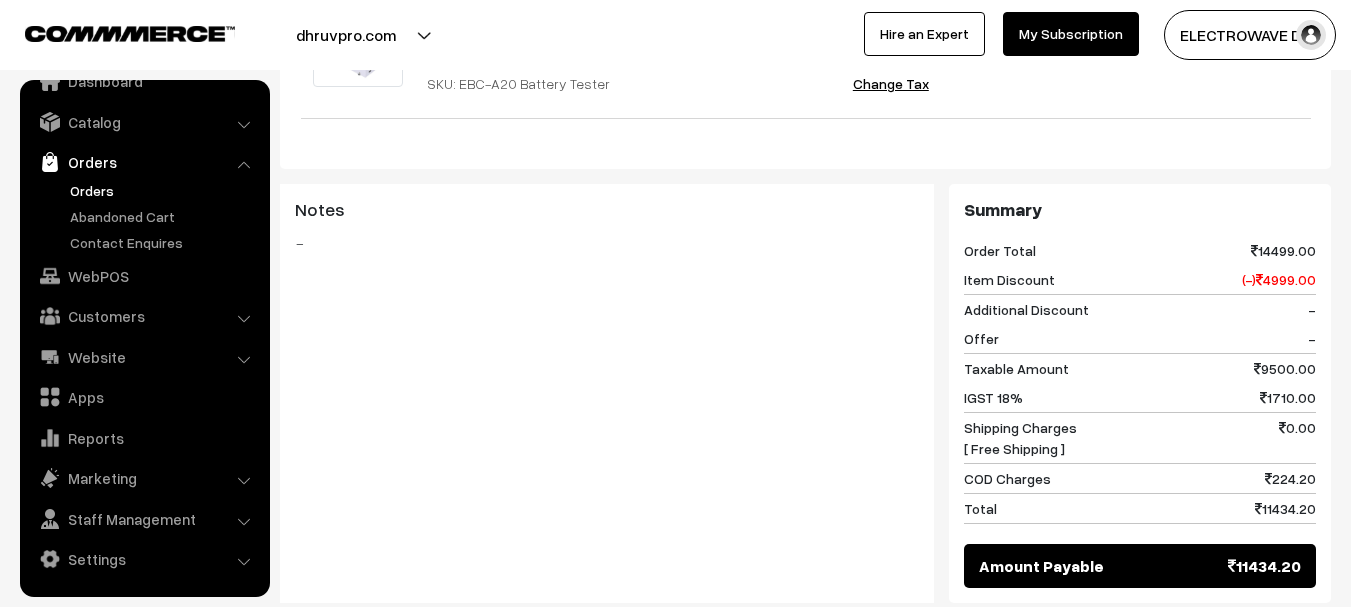 click on "Additional Discount
-" at bounding box center [1140, 309] 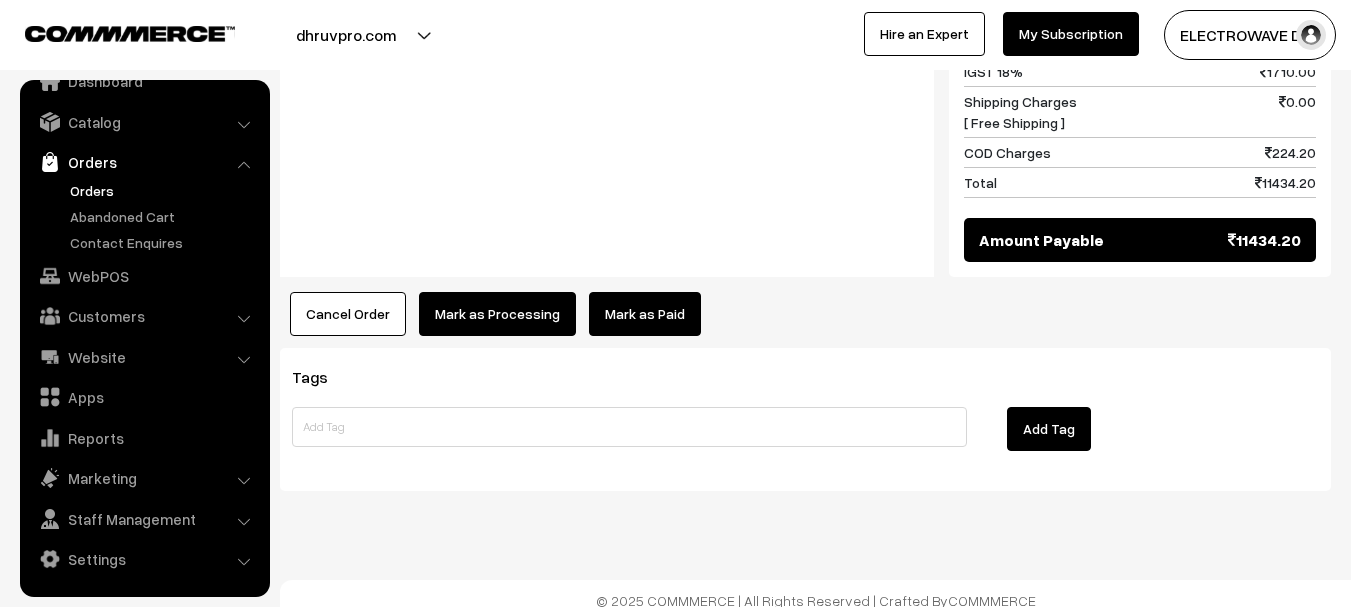 scroll, scrollTop: 1040, scrollLeft: 0, axis: vertical 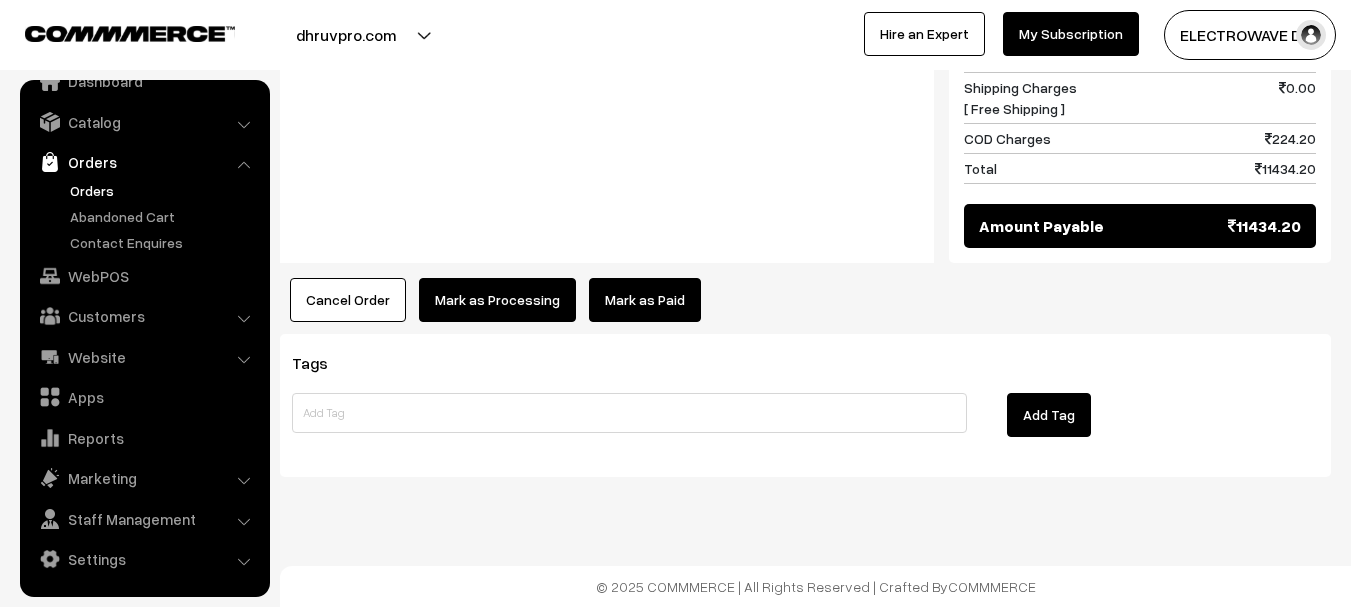 click on "Orders" at bounding box center (164, 190) 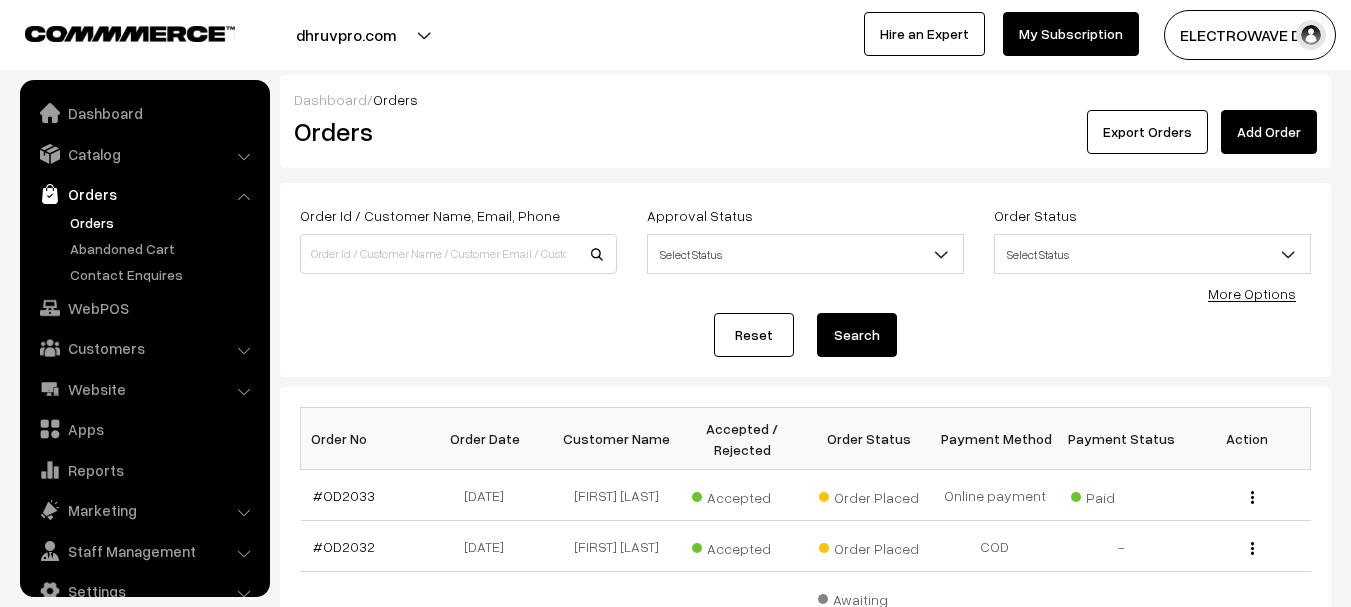 scroll, scrollTop: 0, scrollLeft: 0, axis: both 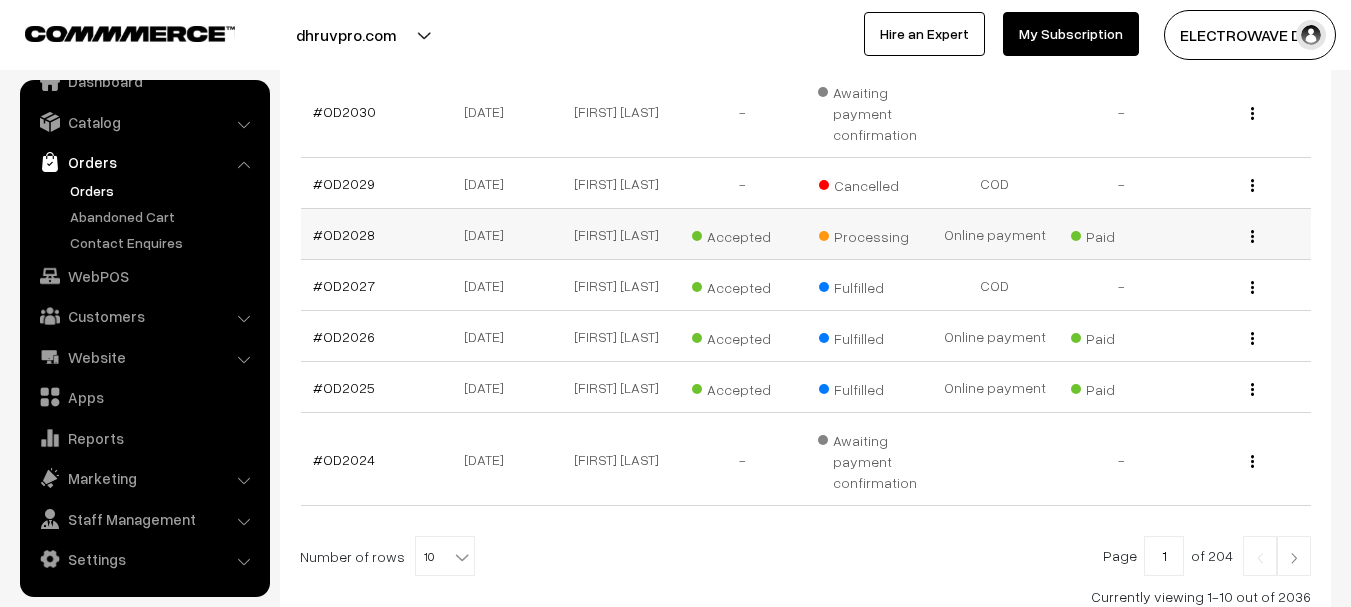 click on "#OD2028" at bounding box center [364, 234] 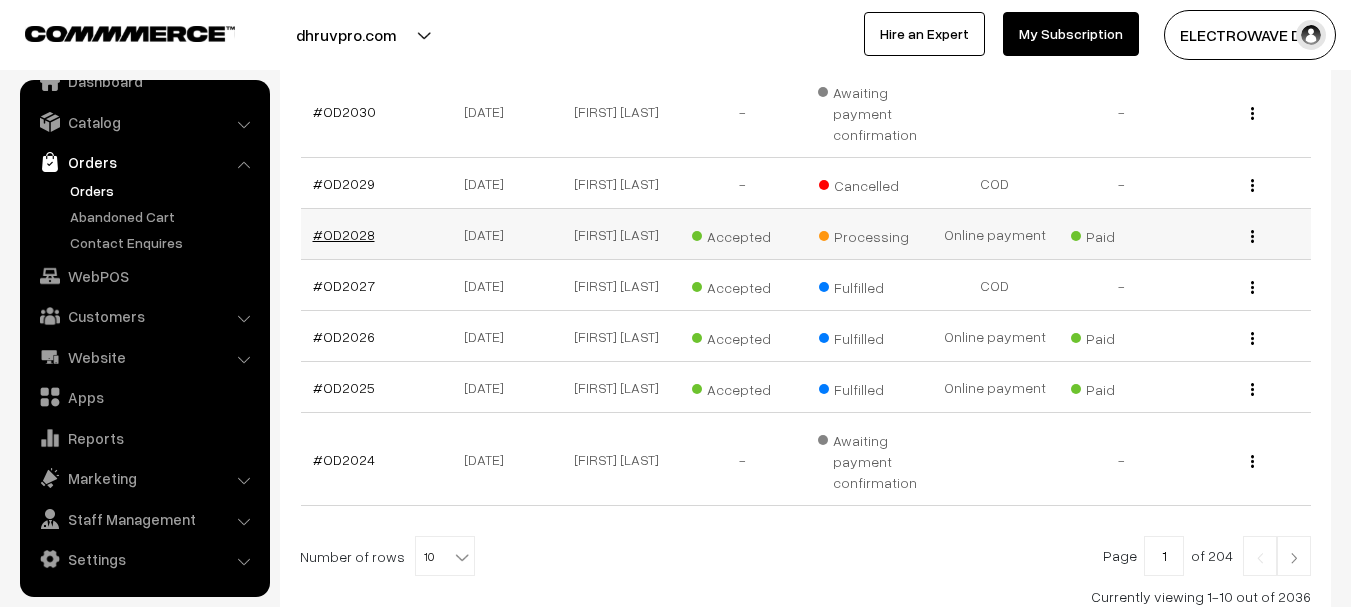 click on "#OD2028" at bounding box center (344, 234) 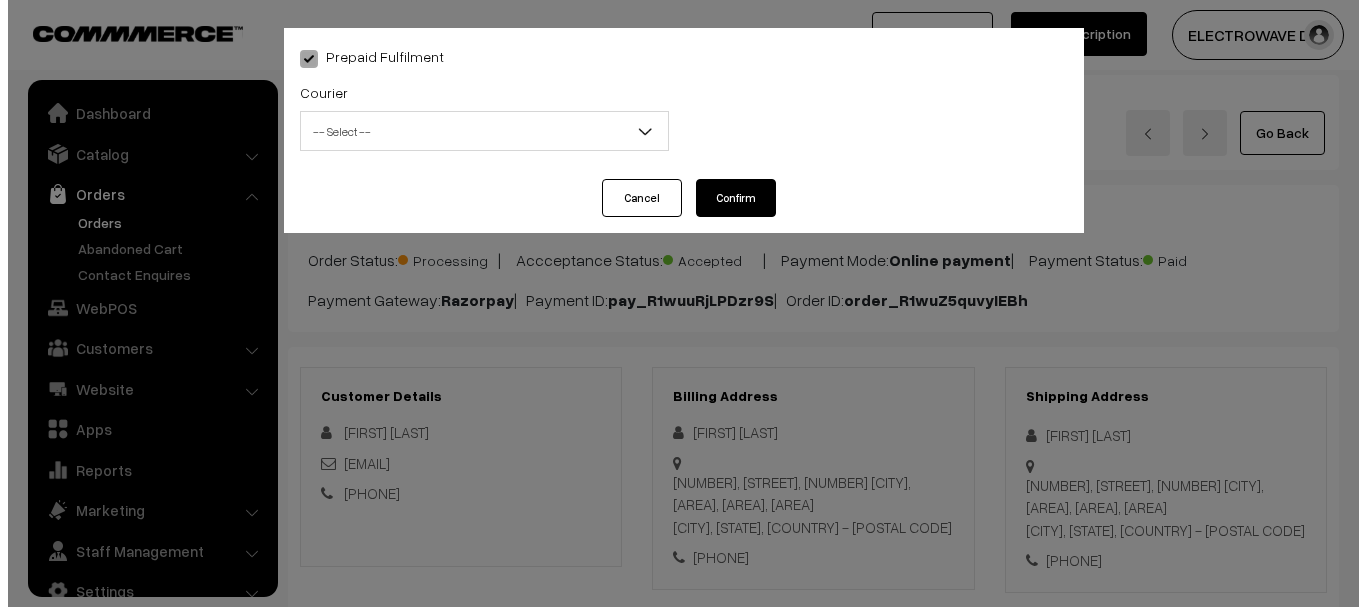scroll, scrollTop: 1400, scrollLeft: 0, axis: vertical 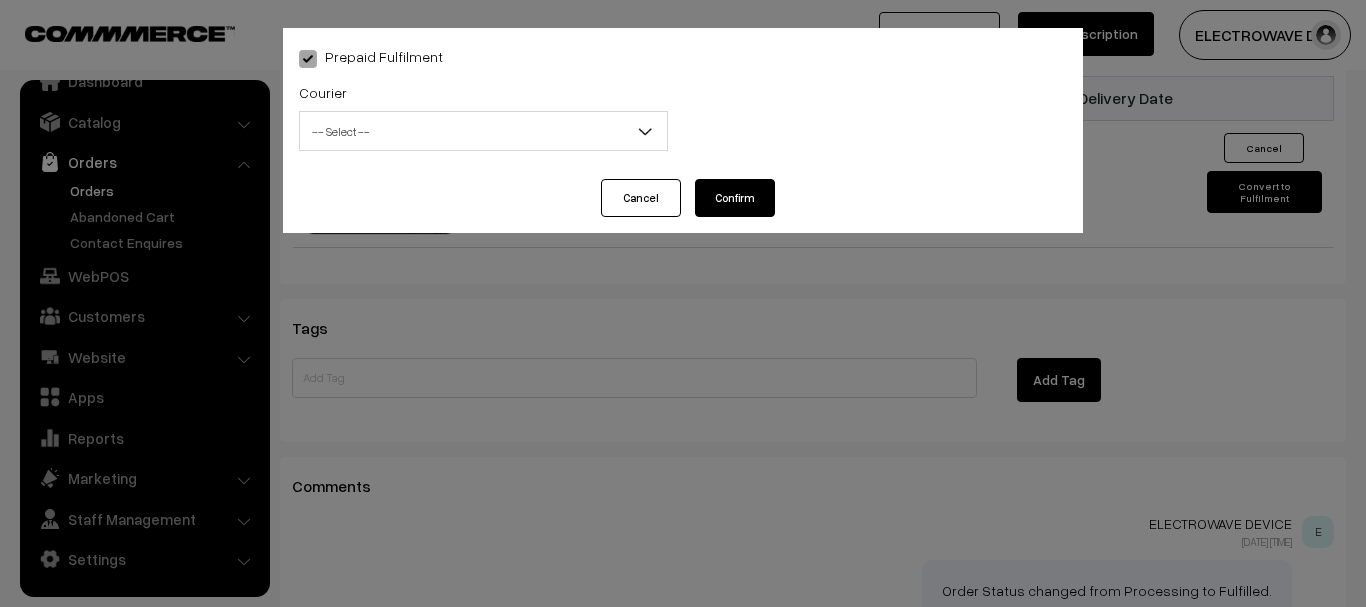 click on "-- Select --" at bounding box center [483, 131] 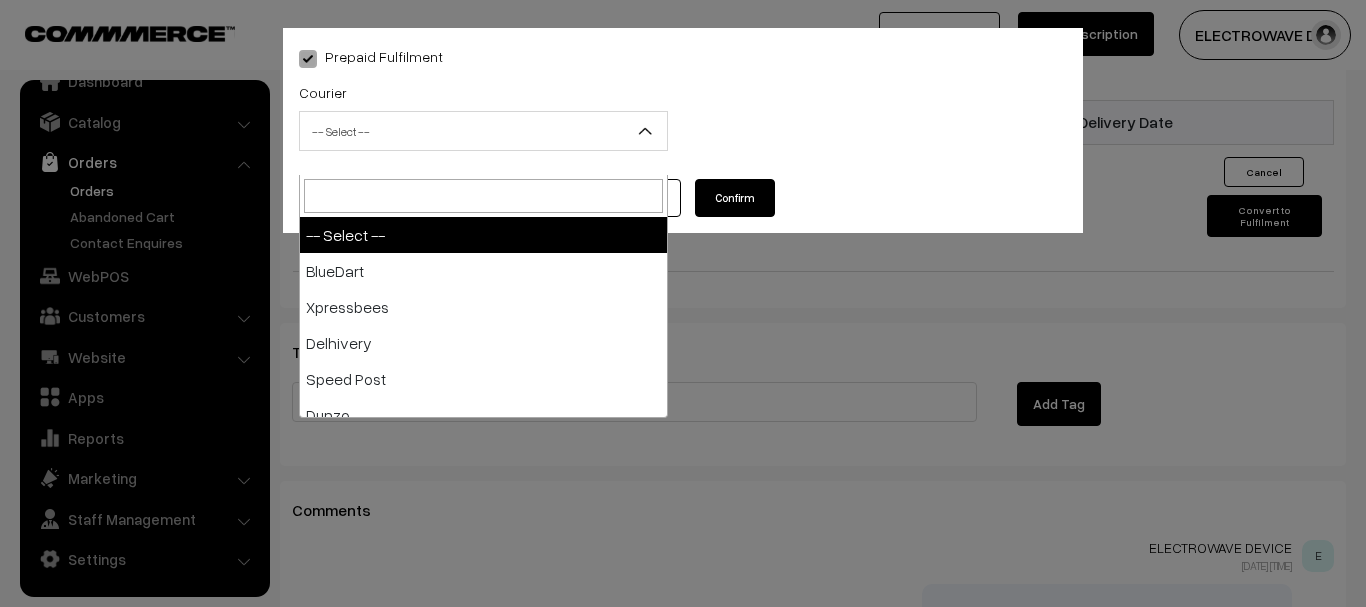 scroll, scrollTop: 1400, scrollLeft: 0, axis: vertical 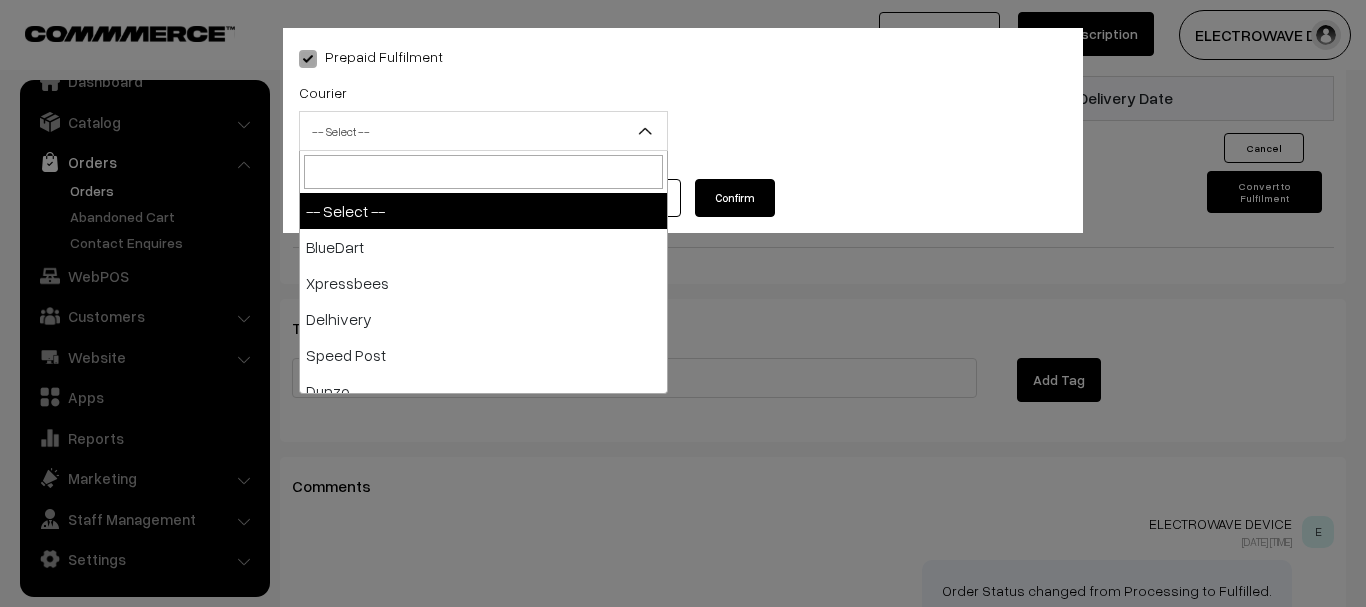 click at bounding box center [483, 172] 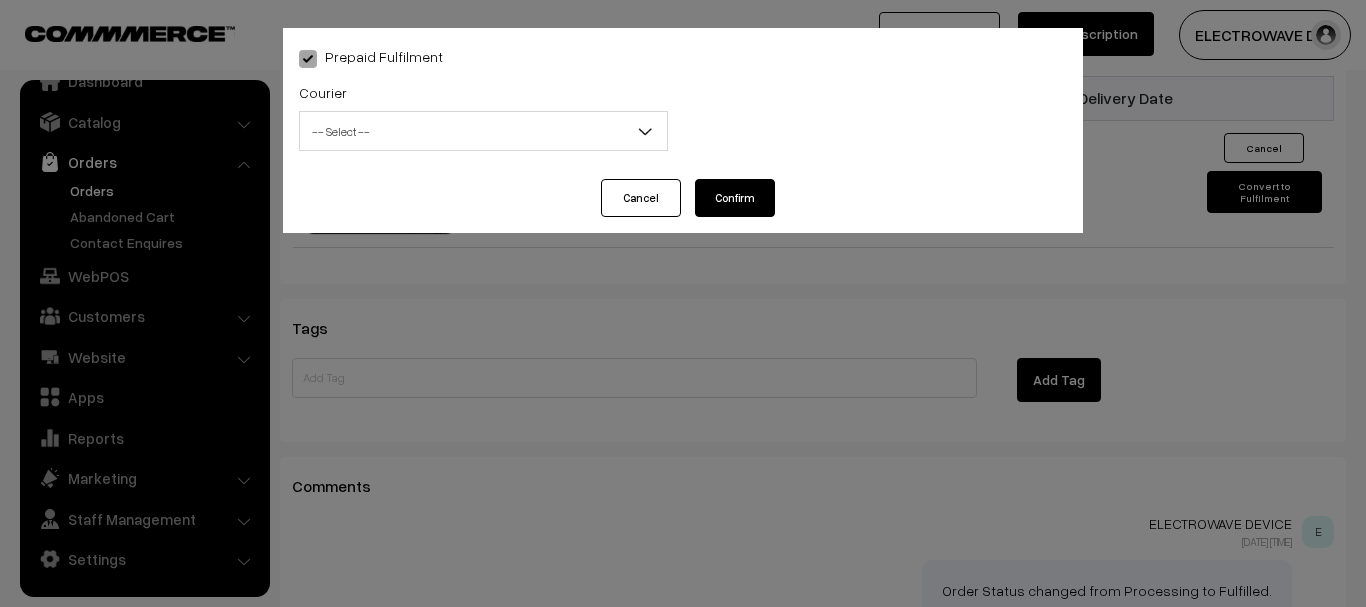 click on "Prepaid Fulfilment
Courier
-- Select --
BlueDart
Xpressbees
Delhivery
Speed Post
Dunzo
DTDC  shreetirupaticourier EKART Amazon Shipping ST COURIER PORTAL  self collected" at bounding box center [683, 103] 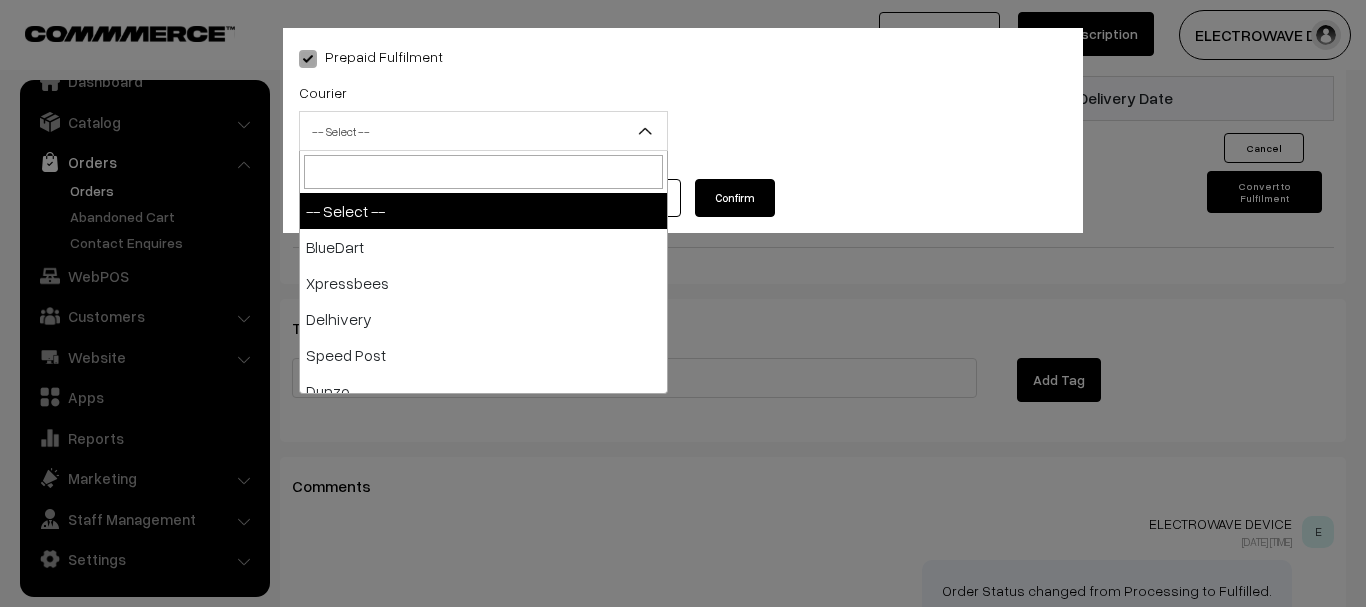 click on "-- Select --" at bounding box center (483, 131) 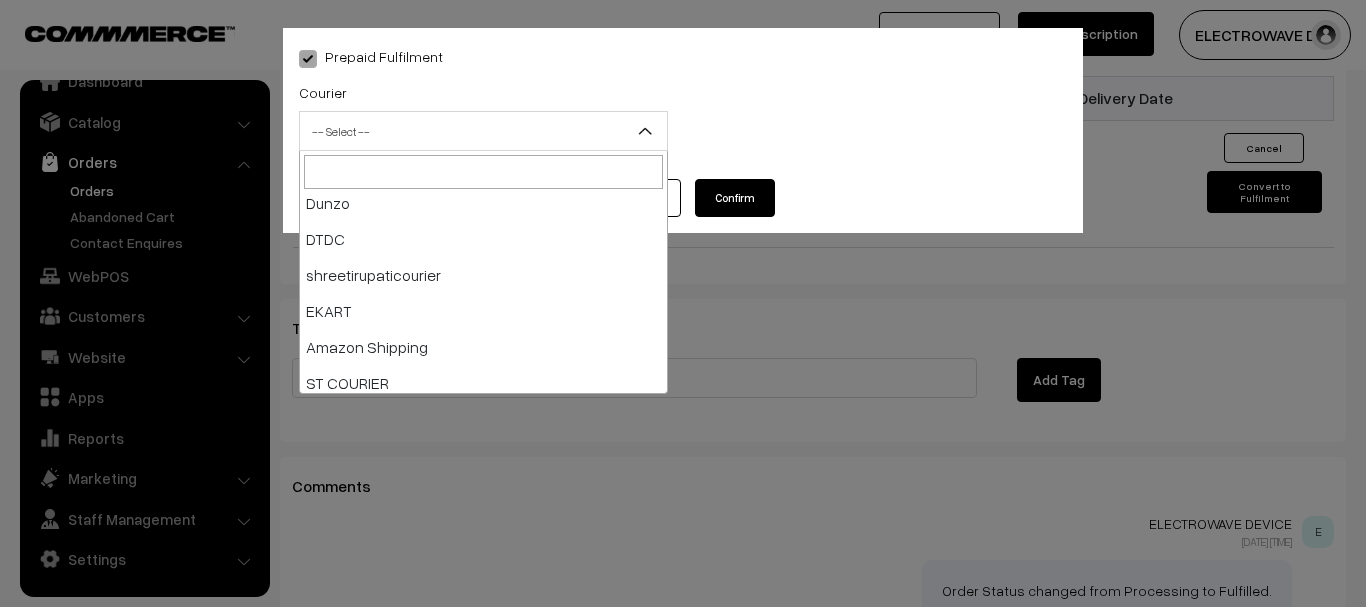 scroll, scrollTop: 200, scrollLeft: 0, axis: vertical 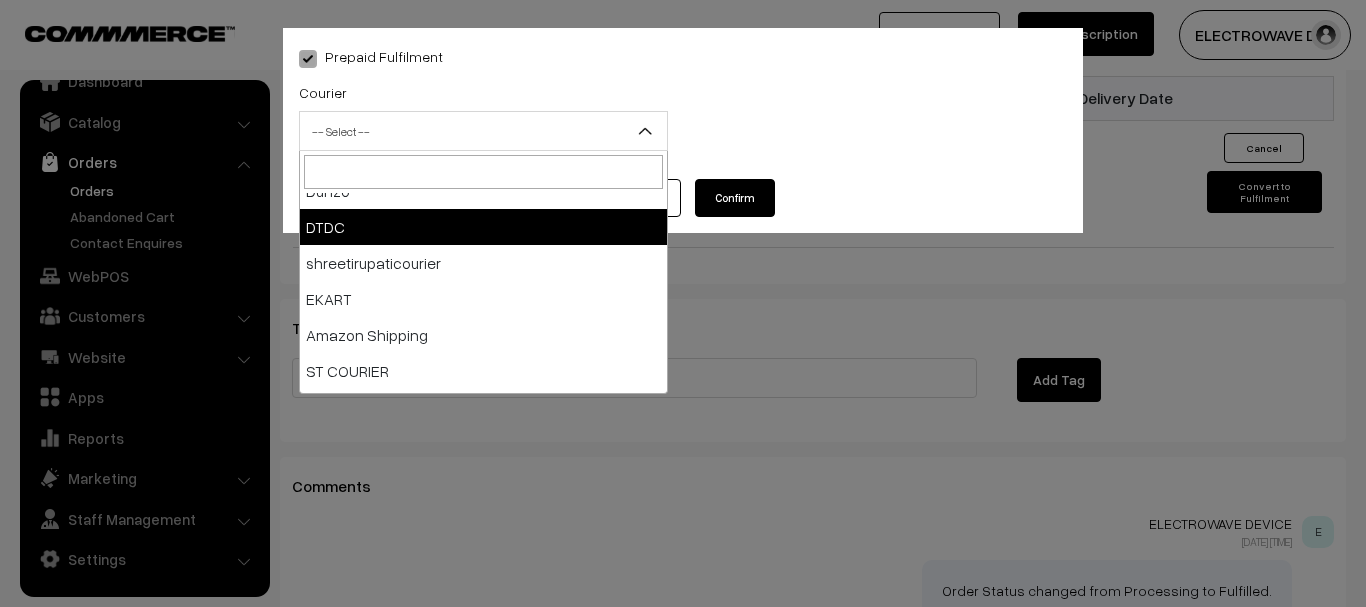 select on "7" 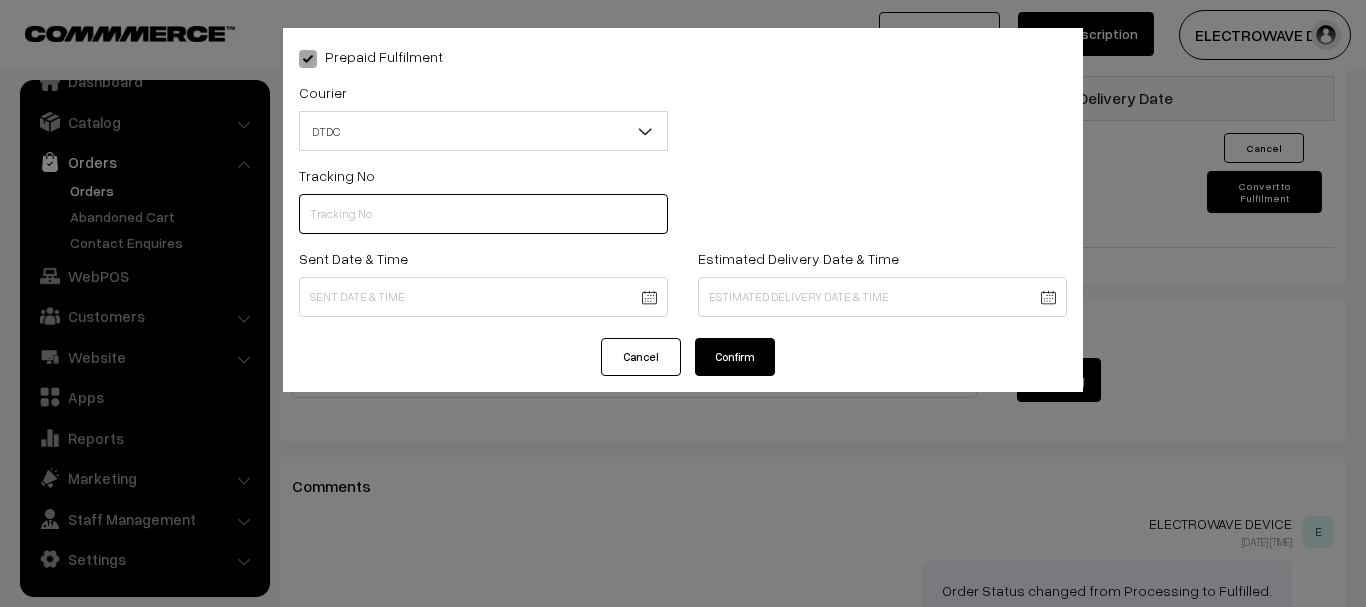 click at bounding box center [483, 214] 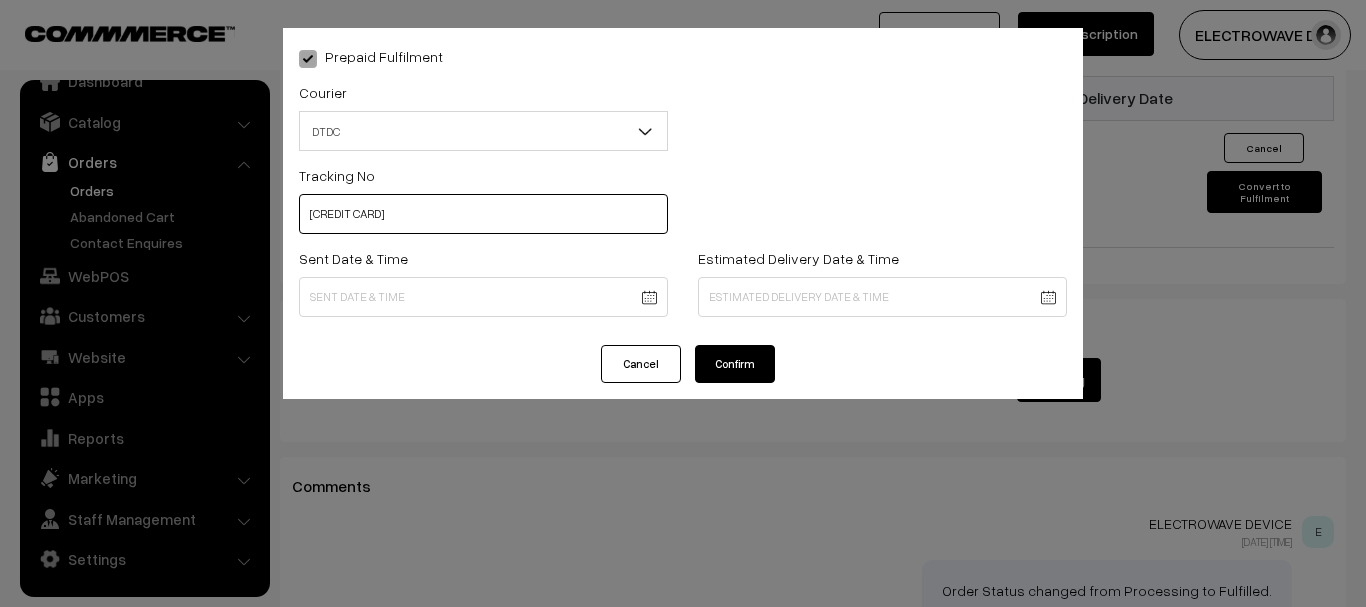 type on "C46856422" 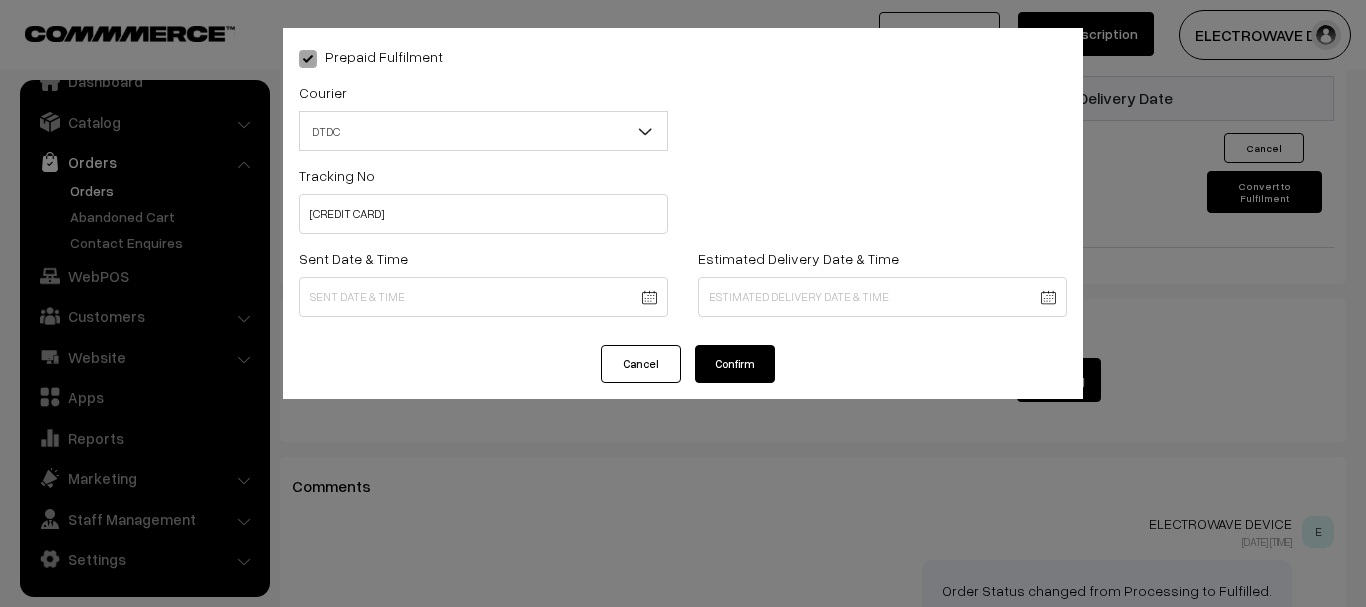 click on "Thank you for showing interest. Our team will call you shortly.
Close
dhruvpro.com
Go to Website
Create New Store" at bounding box center (683, -305) 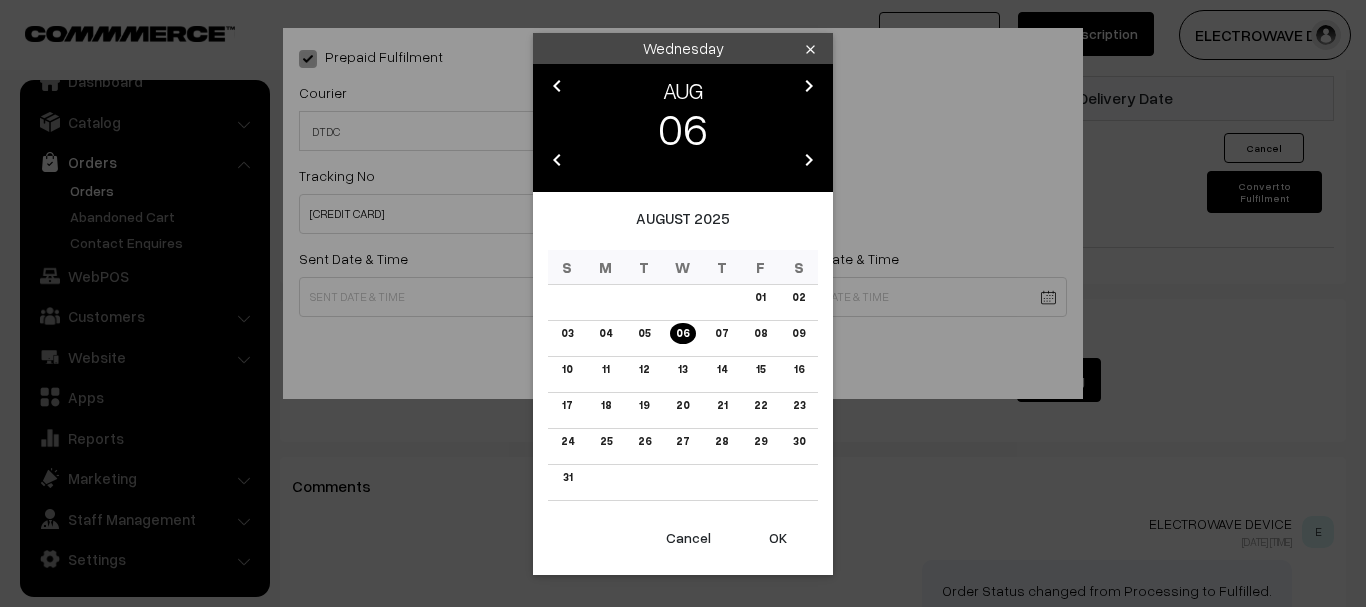 click on "OK" at bounding box center (778, 538) 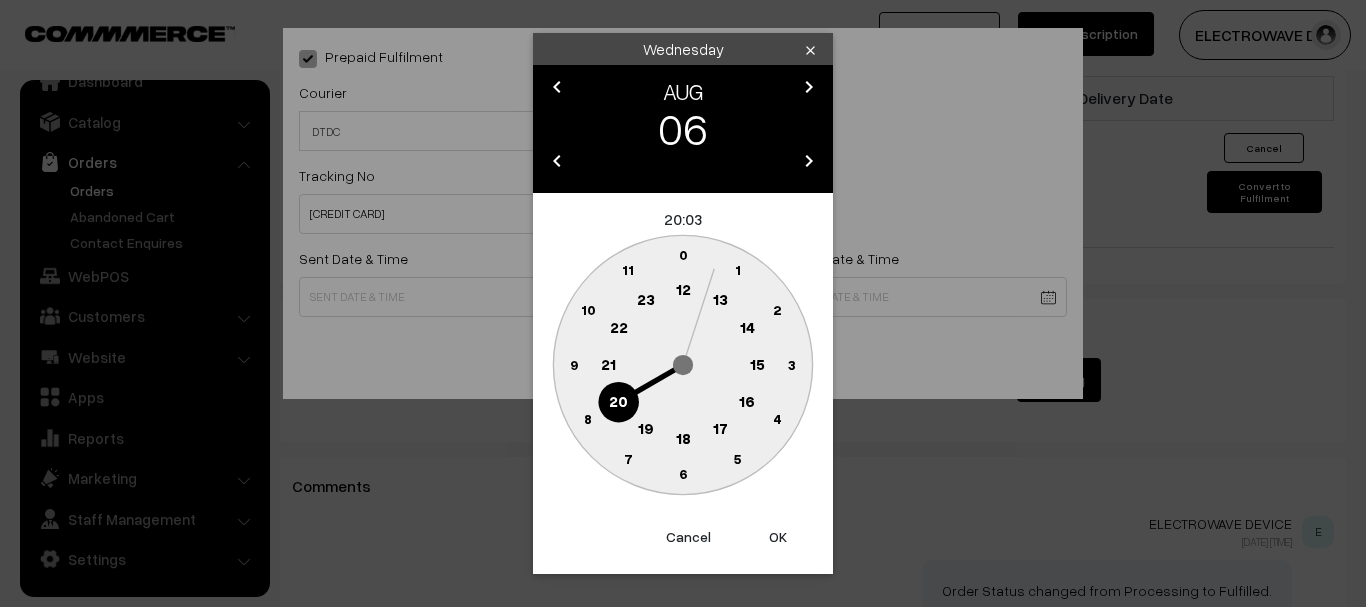 click on "OK" at bounding box center (778, 537) 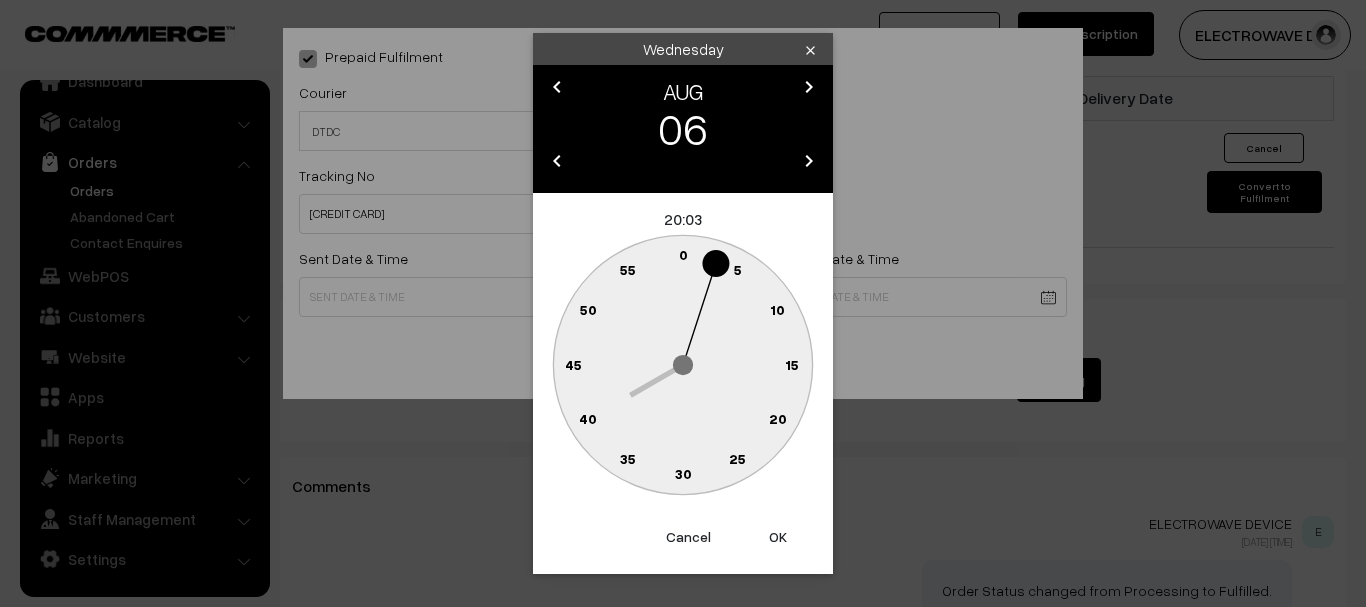 click on "OK" at bounding box center (778, 537) 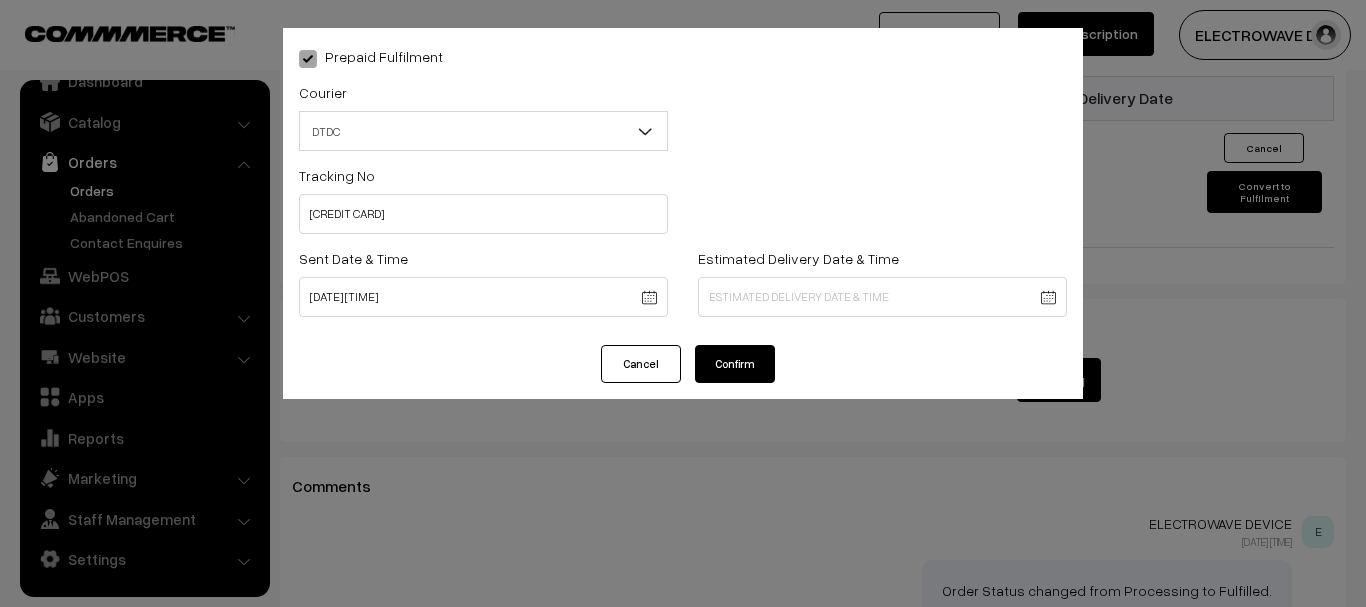 click on "Thank you for showing interest. Our team will call you shortly.
Close
dhruvpro.com
Go to Website
Create New Store" at bounding box center [683, -305] 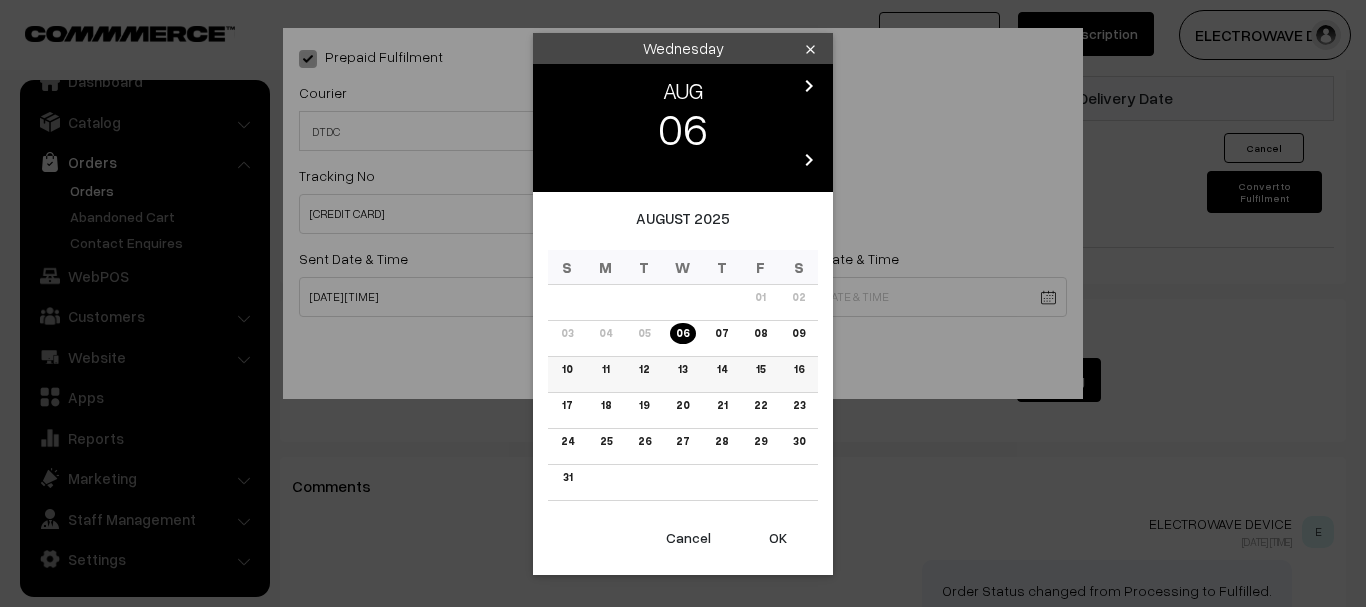 click on "10" at bounding box center [567, 369] 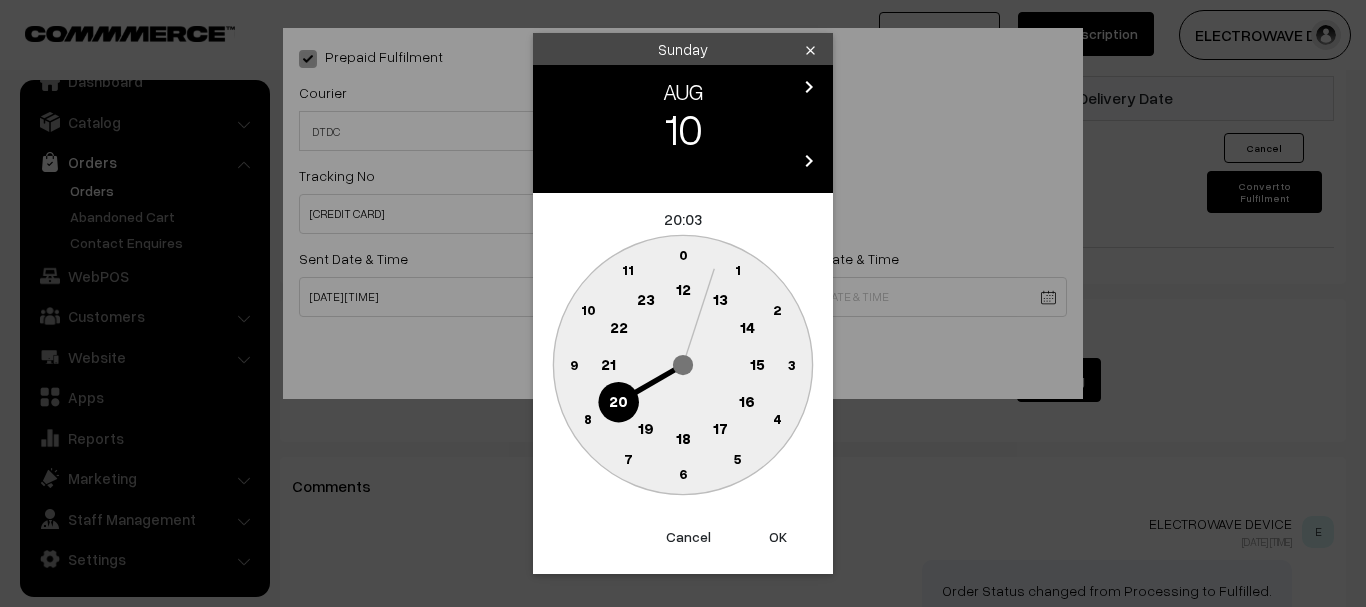 click on "OK" at bounding box center [778, 537] 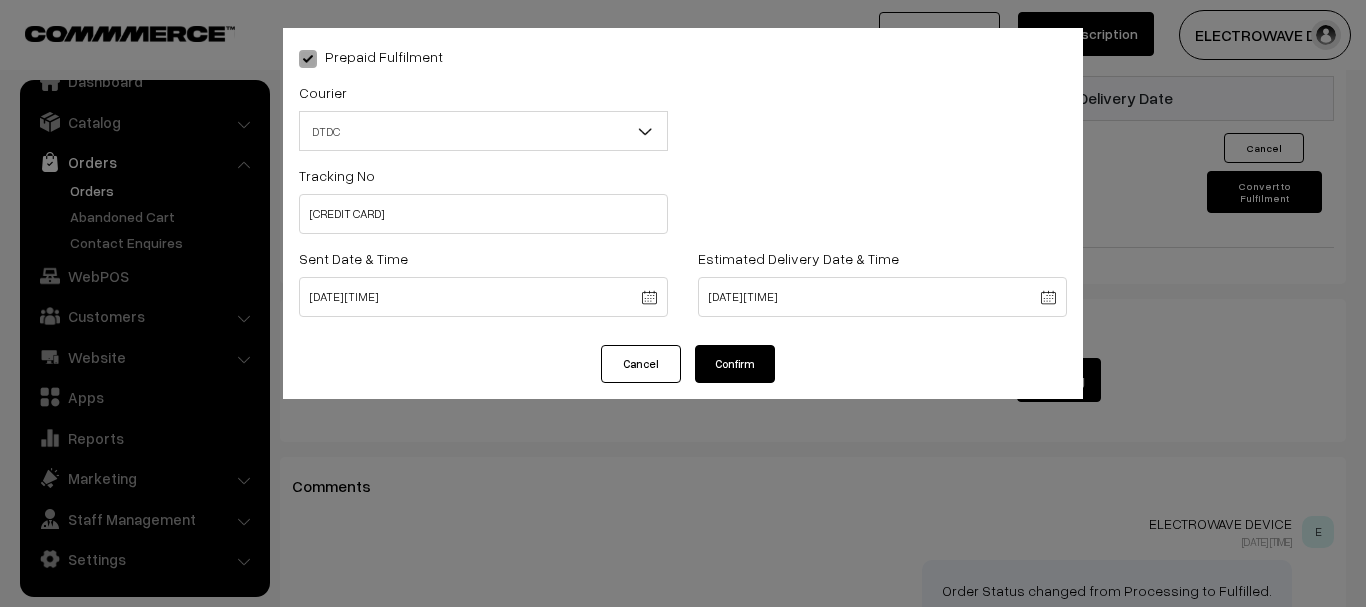 click on "Confirm" at bounding box center [735, 364] 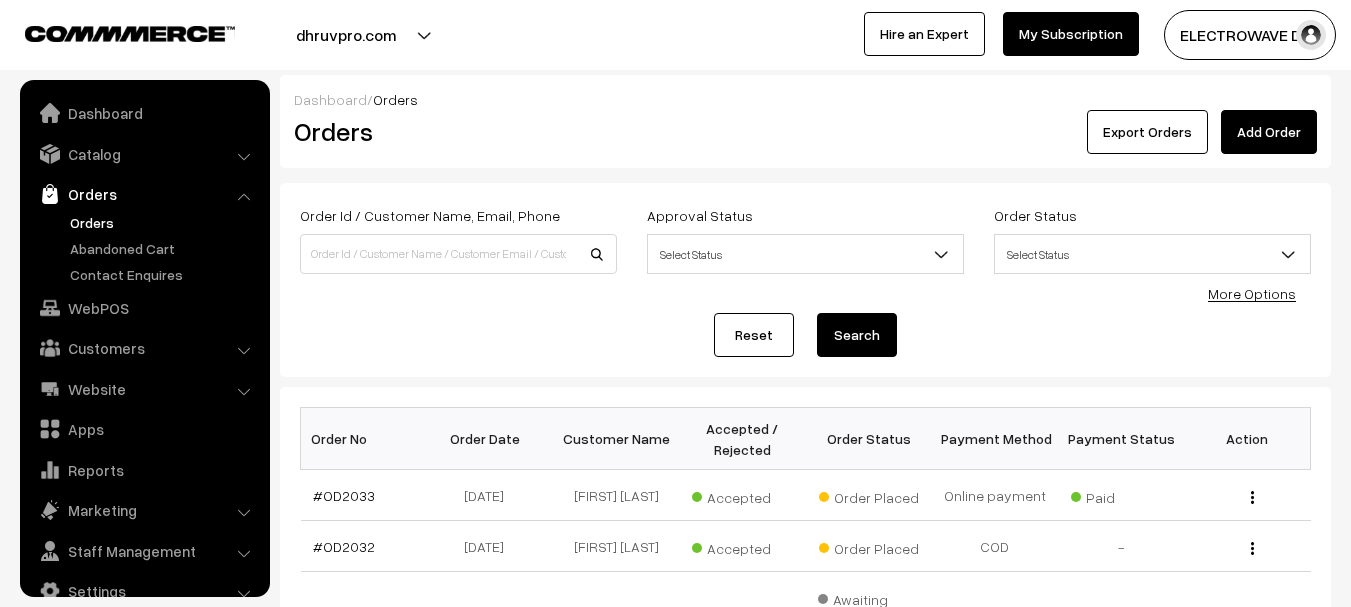 scroll, scrollTop: 424, scrollLeft: 0, axis: vertical 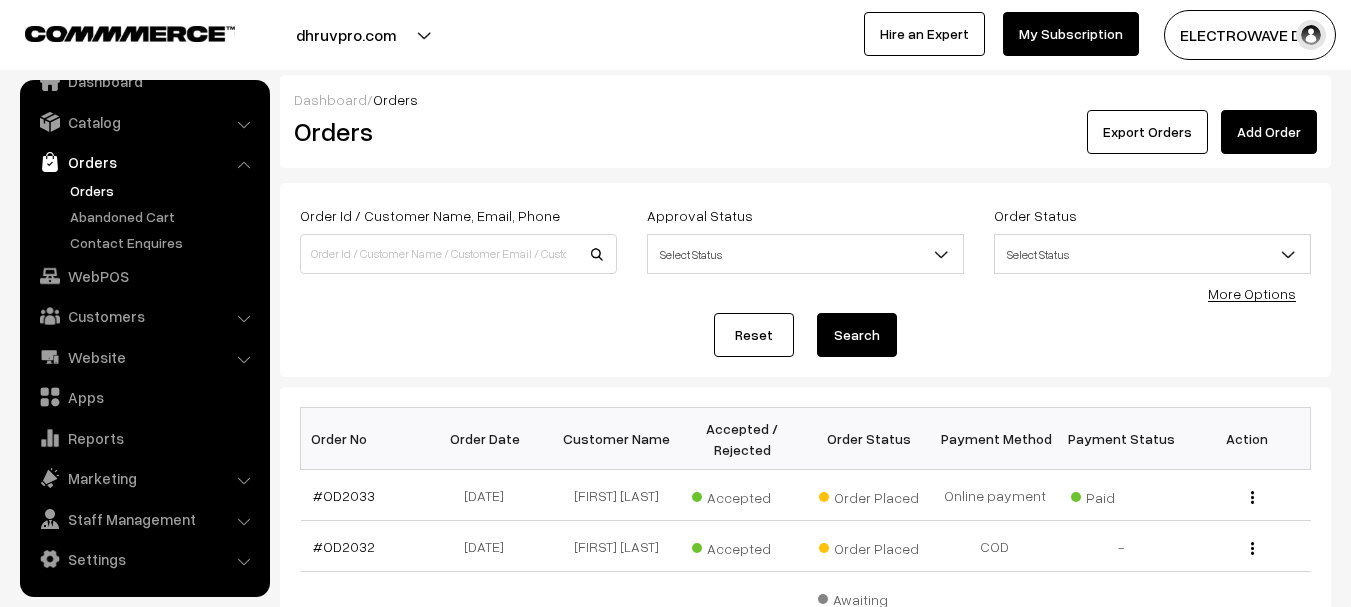 click on "Orders" at bounding box center [164, 190] 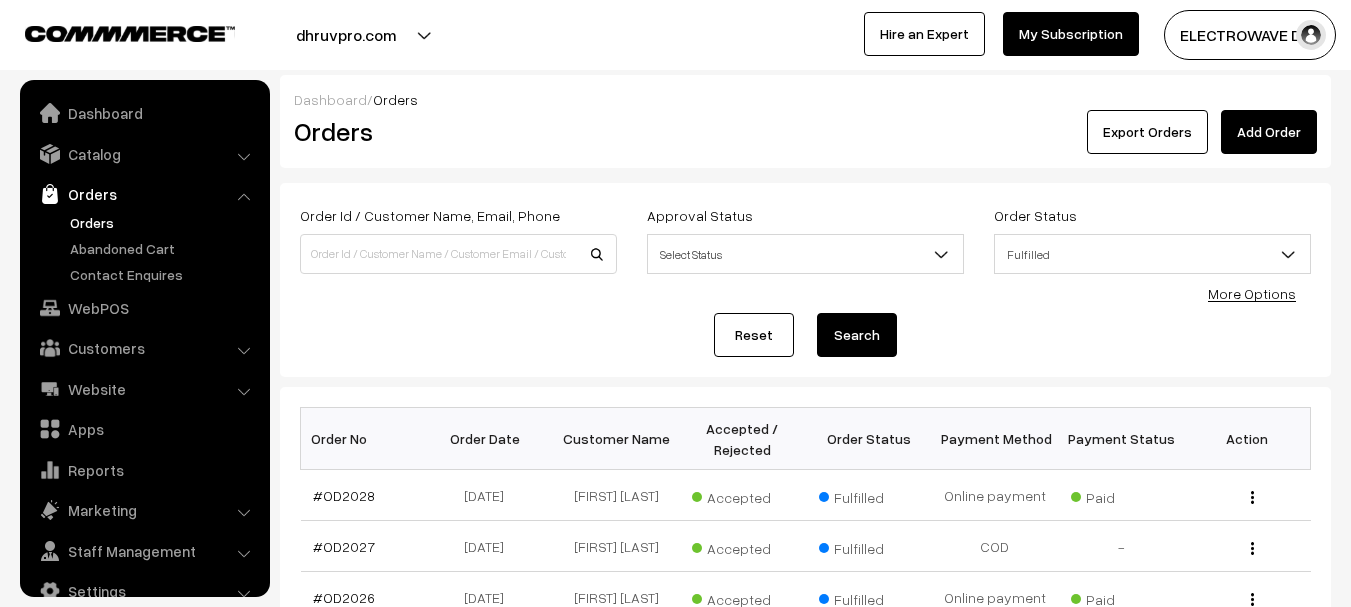 scroll, scrollTop: 672, scrollLeft: 0, axis: vertical 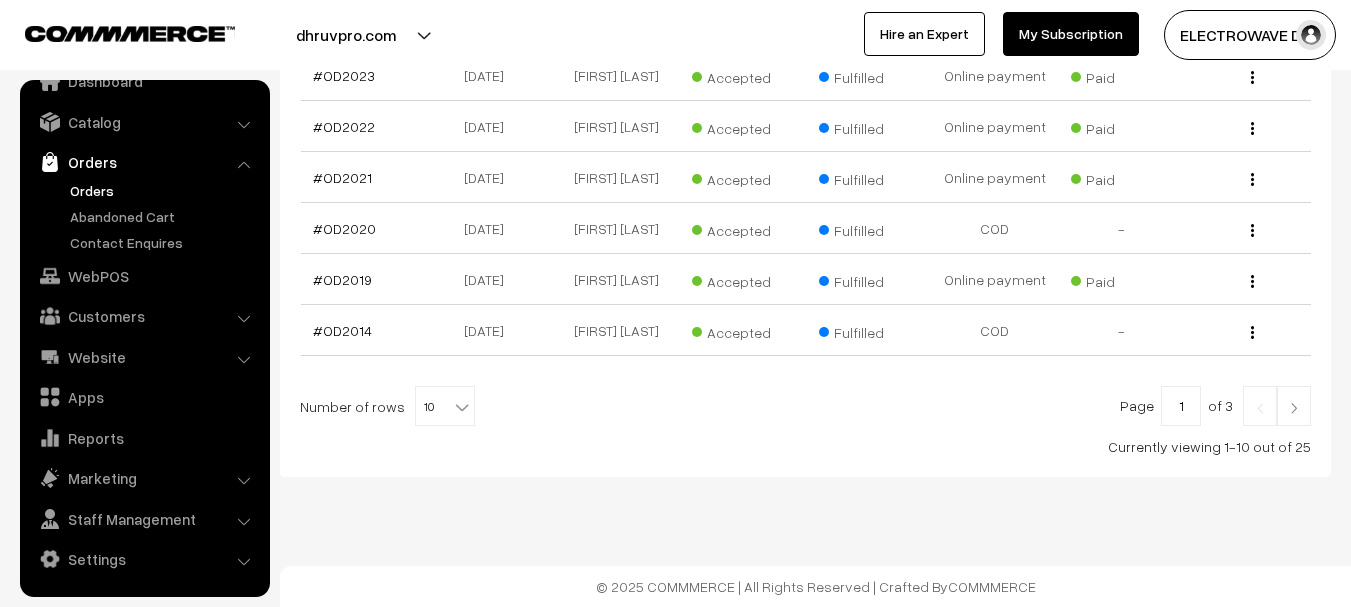 click at bounding box center (462, 407) 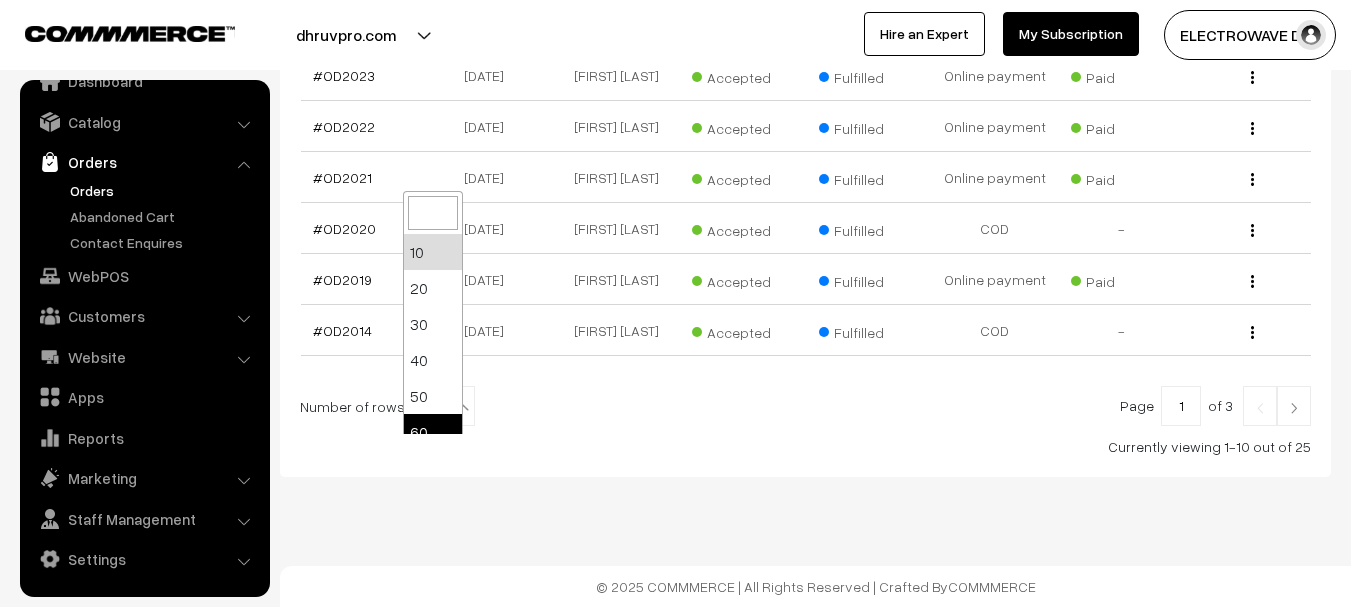 select on "60" 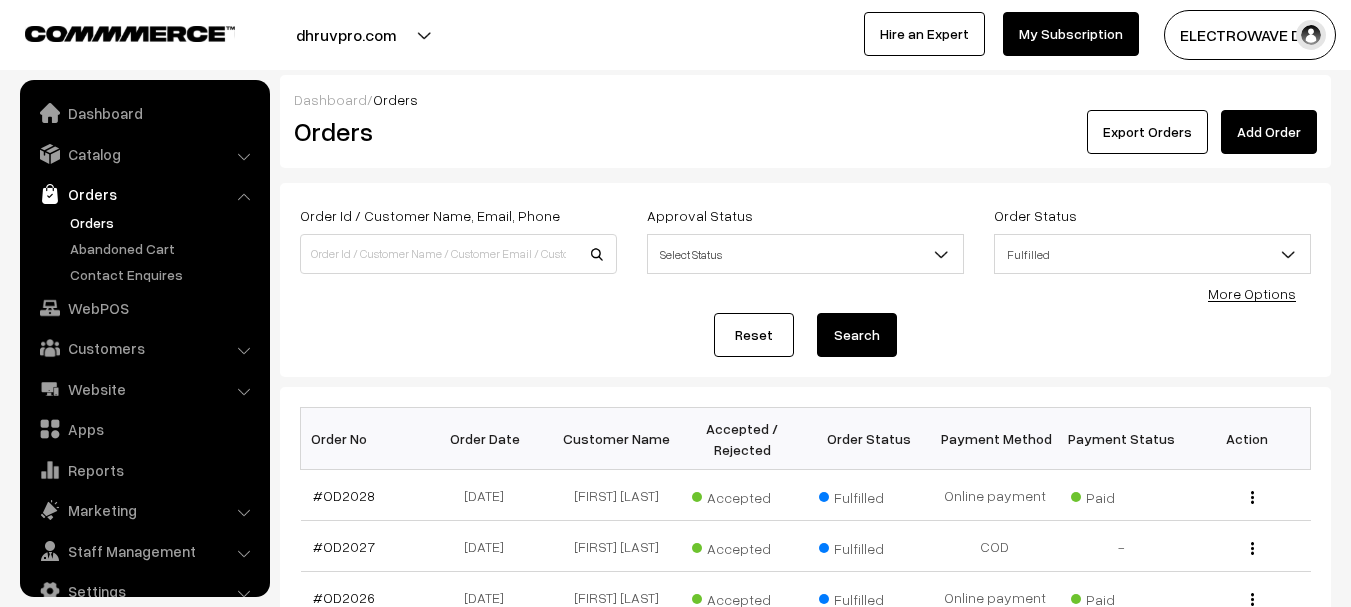 scroll, scrollTop: 1419, scrollLeft: 0, axis: vertical 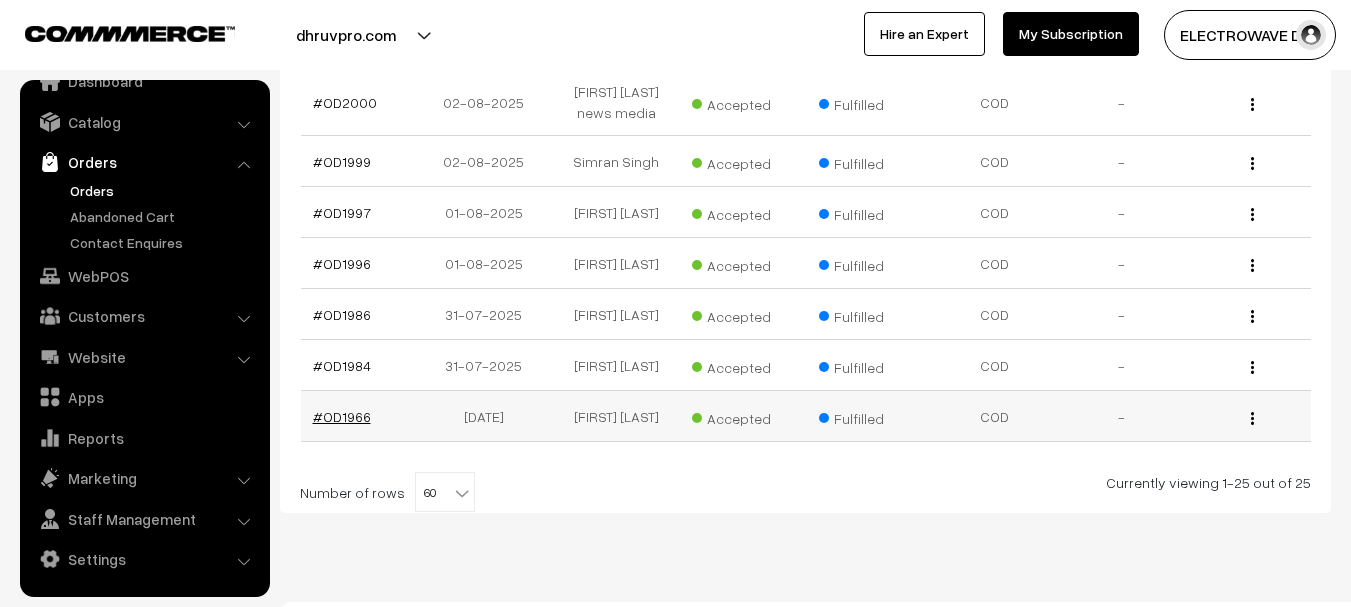 click on "#OD1966" at bounding box center (342, 416) 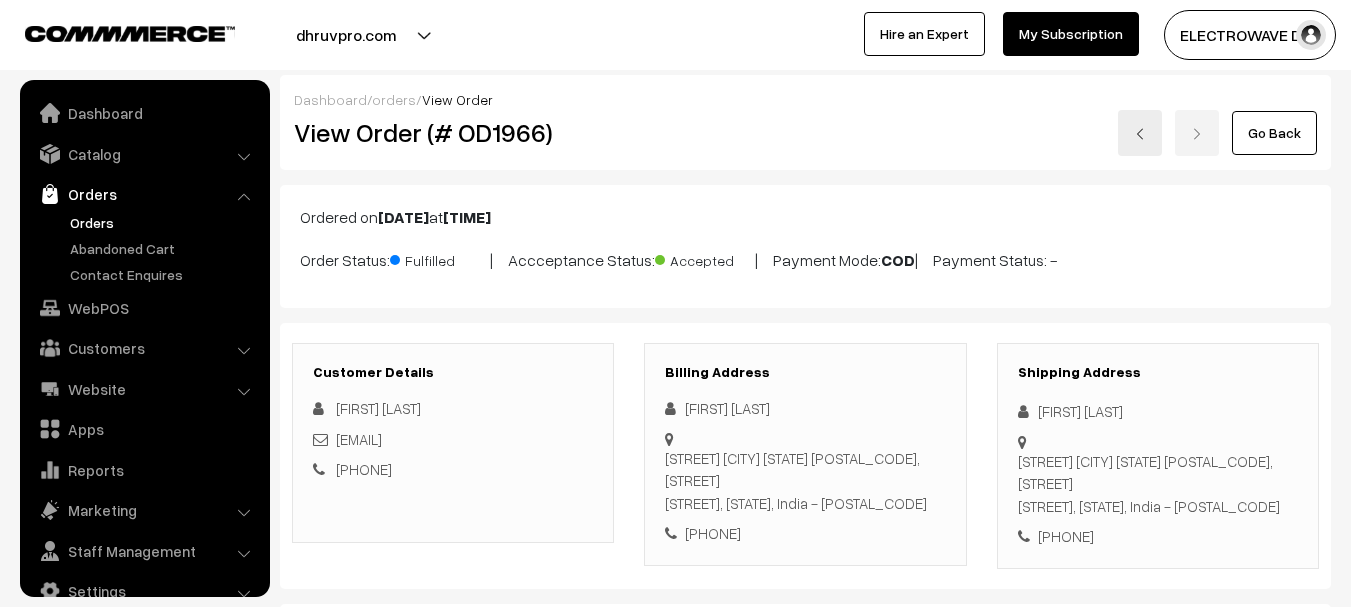 scroll, scrollTop: 1298, scrollLeft: 0, axis: vertical 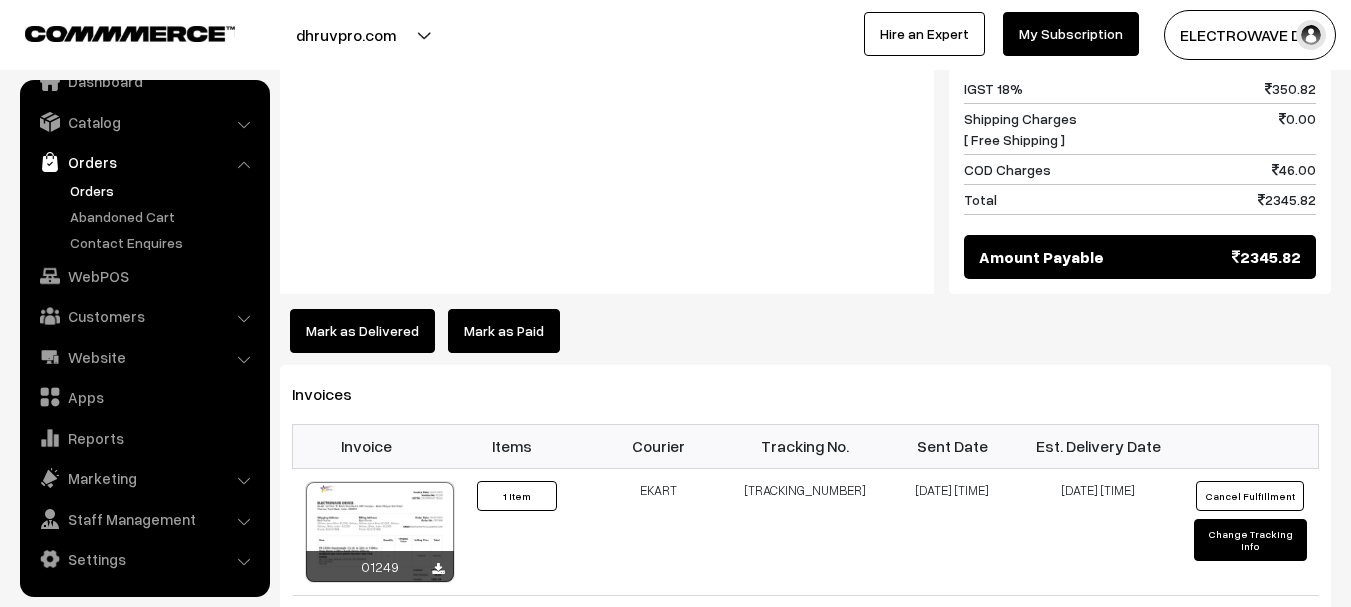 click on "Mark as Delivered" at bounding box center [362, 331] 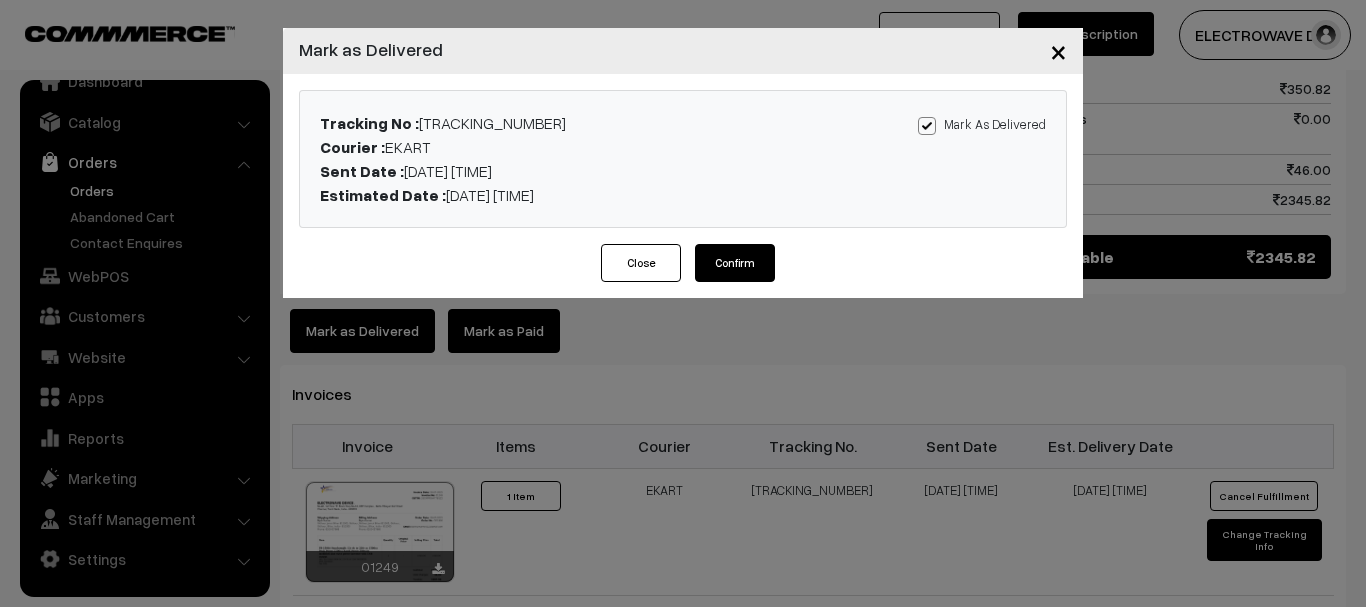 drag, startPoint x: 752, startPoint y: 257, endPoint x: 734, endPoint y: 312, distance: 57.870544 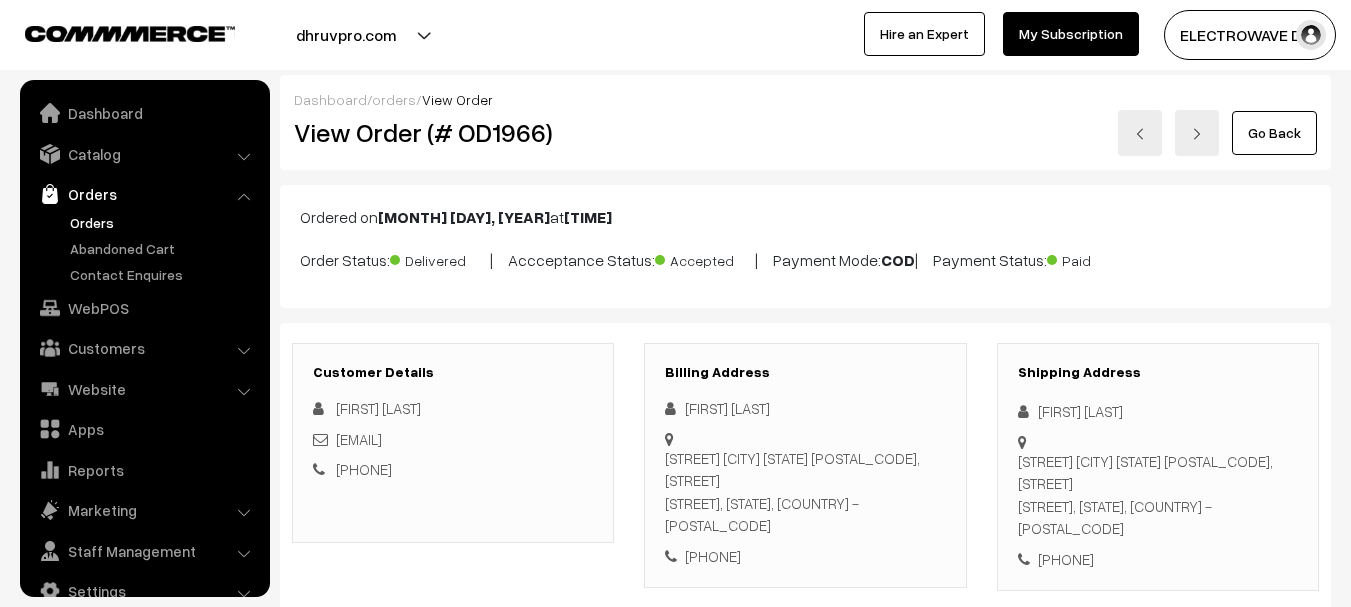 scroll, scrollTop: 0, scrollLeft: 0, axis: both 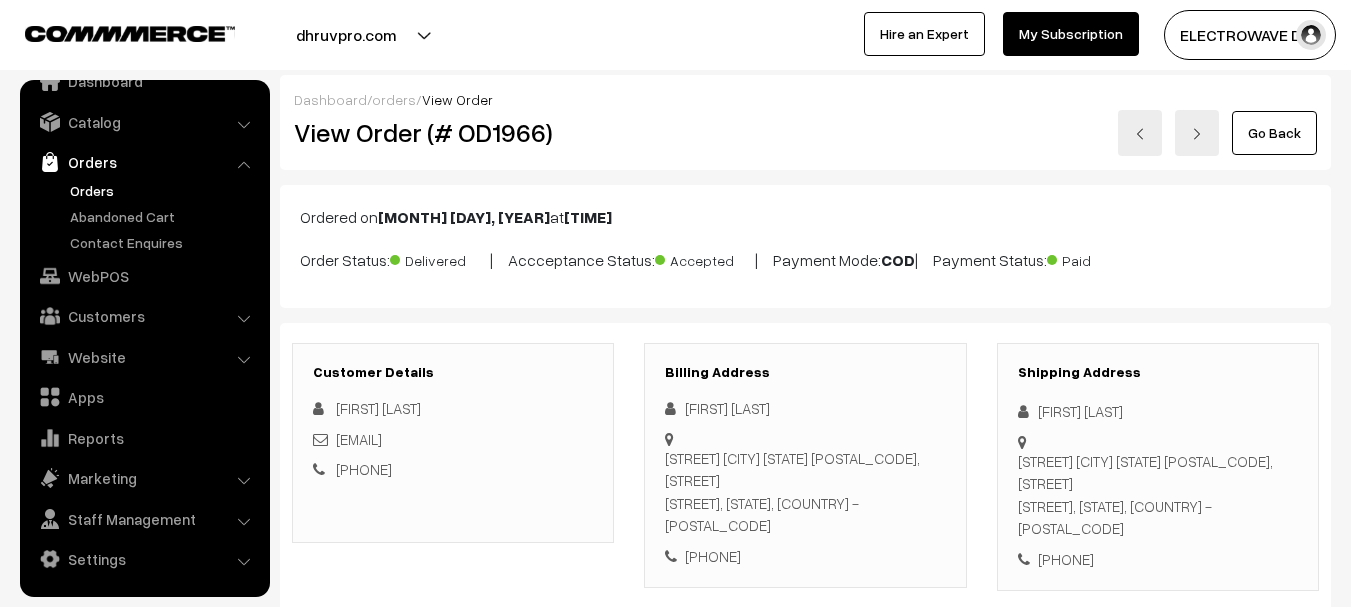 click on "View Order (# OD1966)" at bounding box center (454, 132) 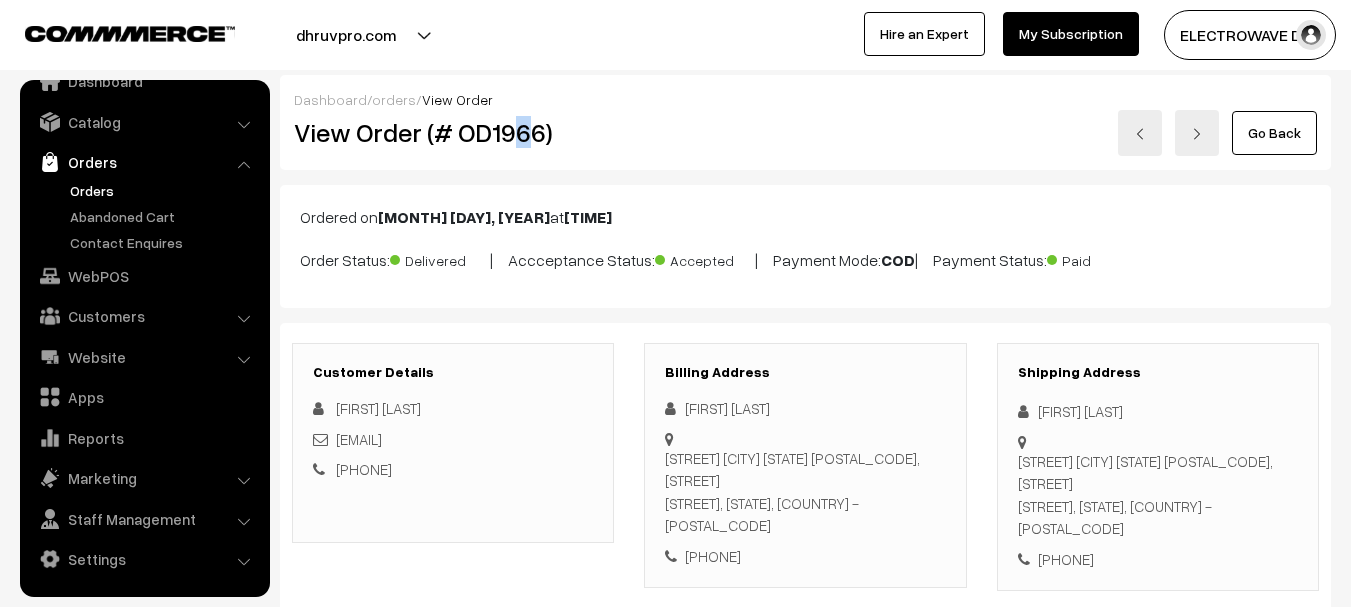 click on "View Order (# OD1966)" at bounding box center (454, 132) 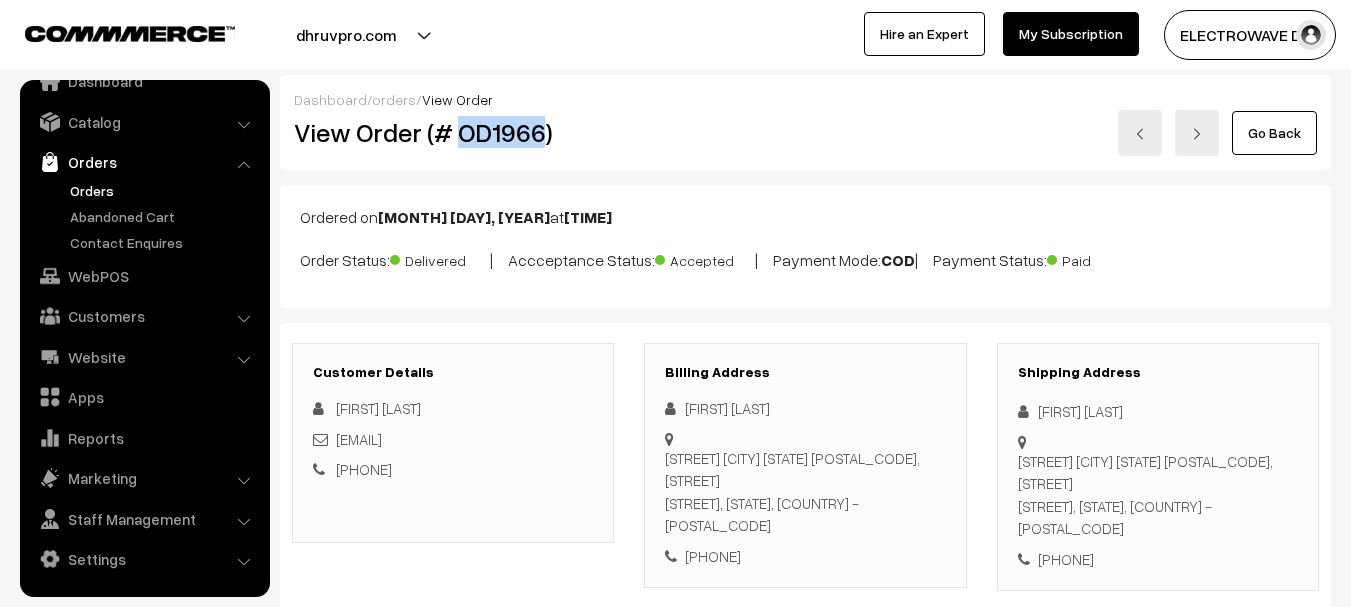 click on "View Order (# OD1966)" at bounding box center [454, 132] 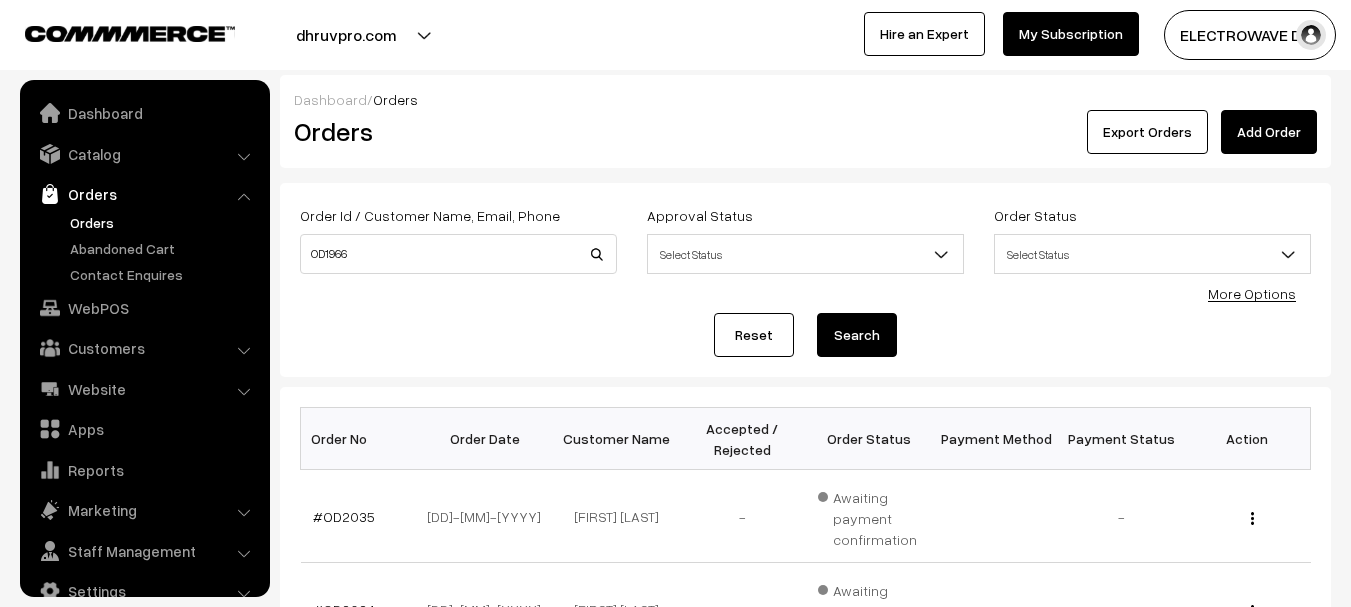 scroll, scrollTop: 0, scrollLeft: 0, axis: both 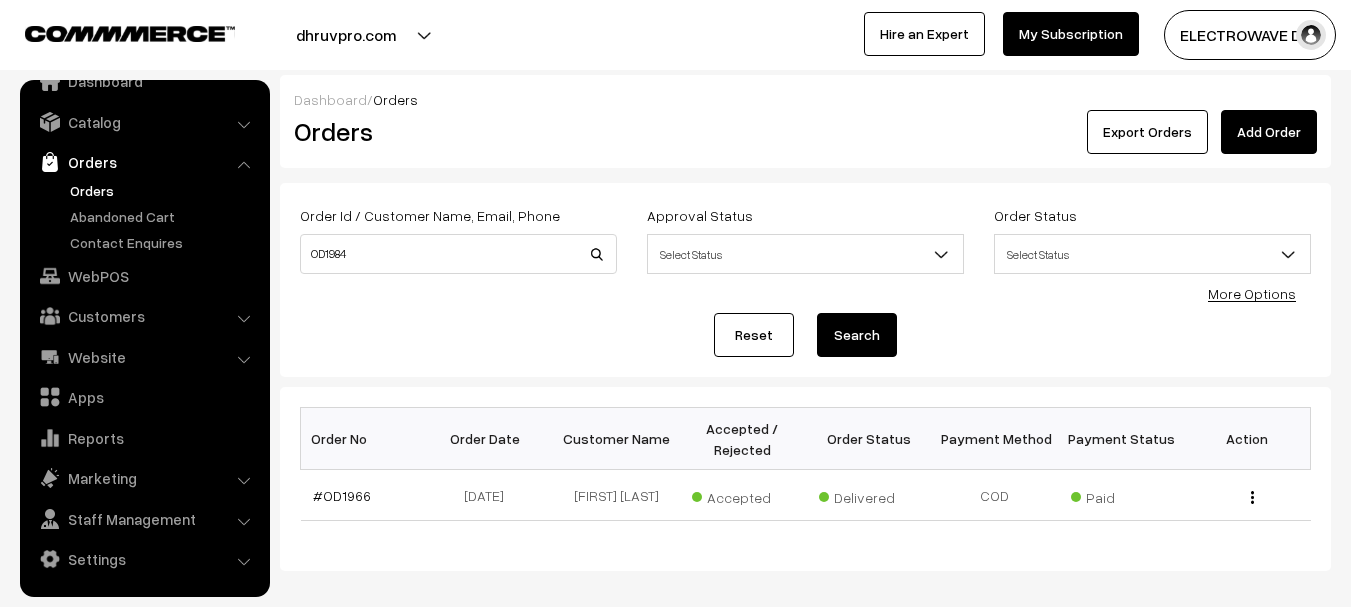 type on "OD1984" 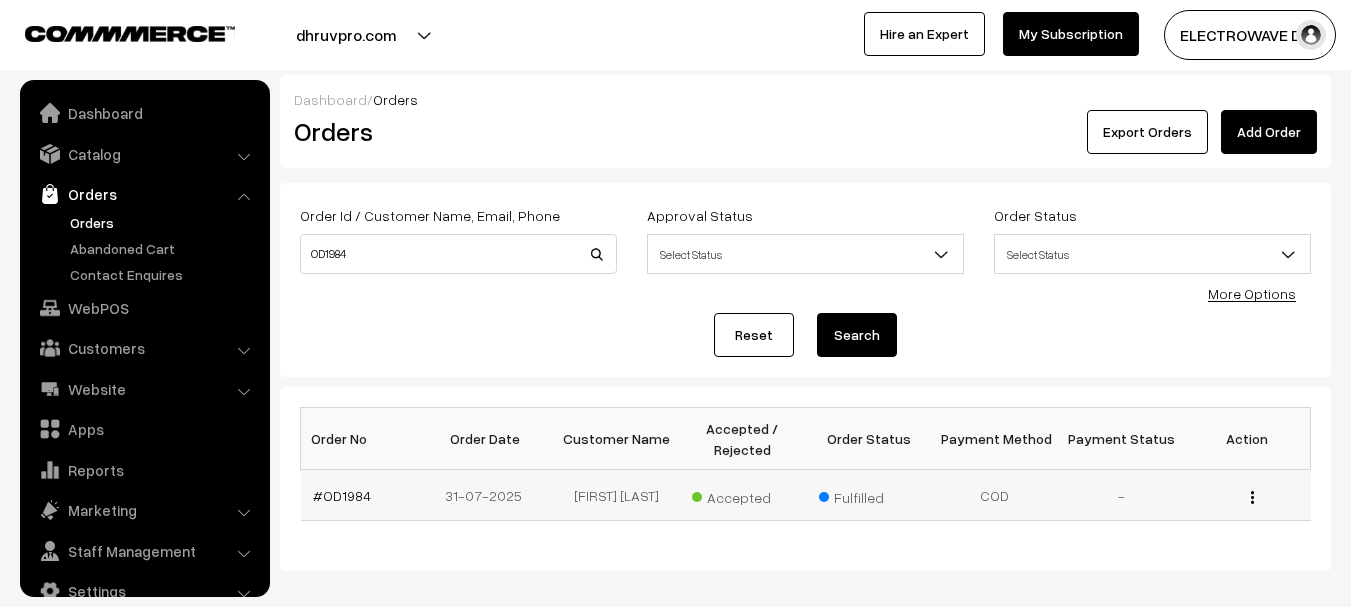 scroll, scrollTop: 0, scrollLeft: 0, axis: both 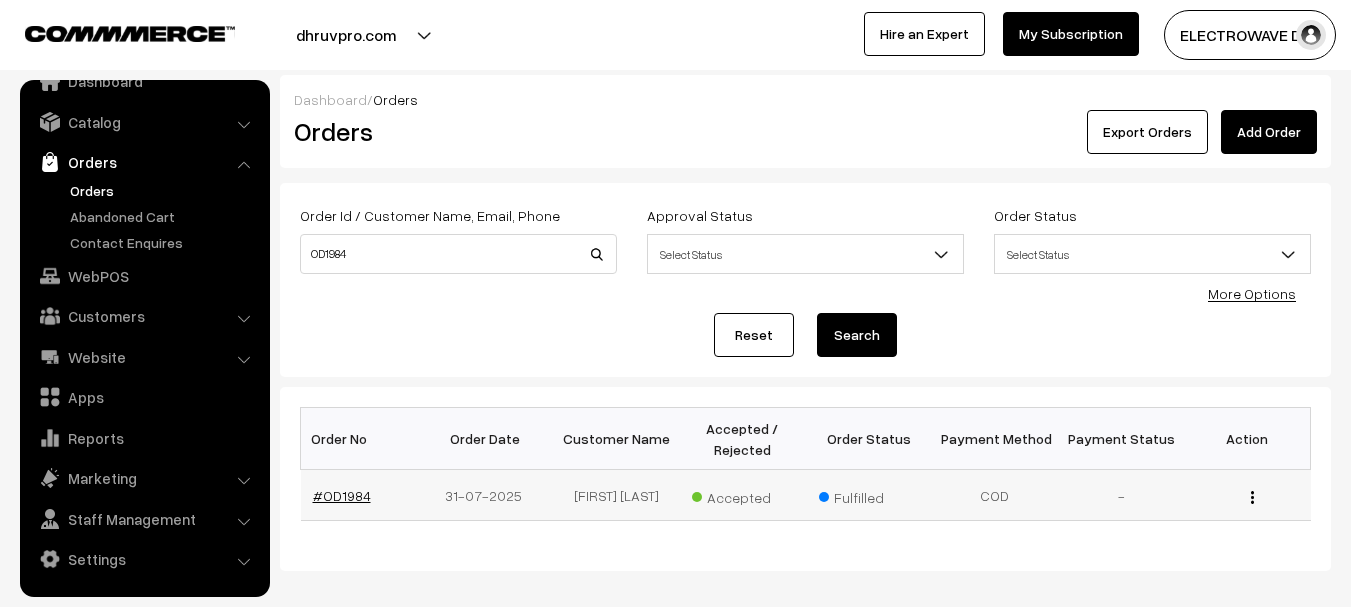 click on "#OD1984" at bounding box center (342, 495) 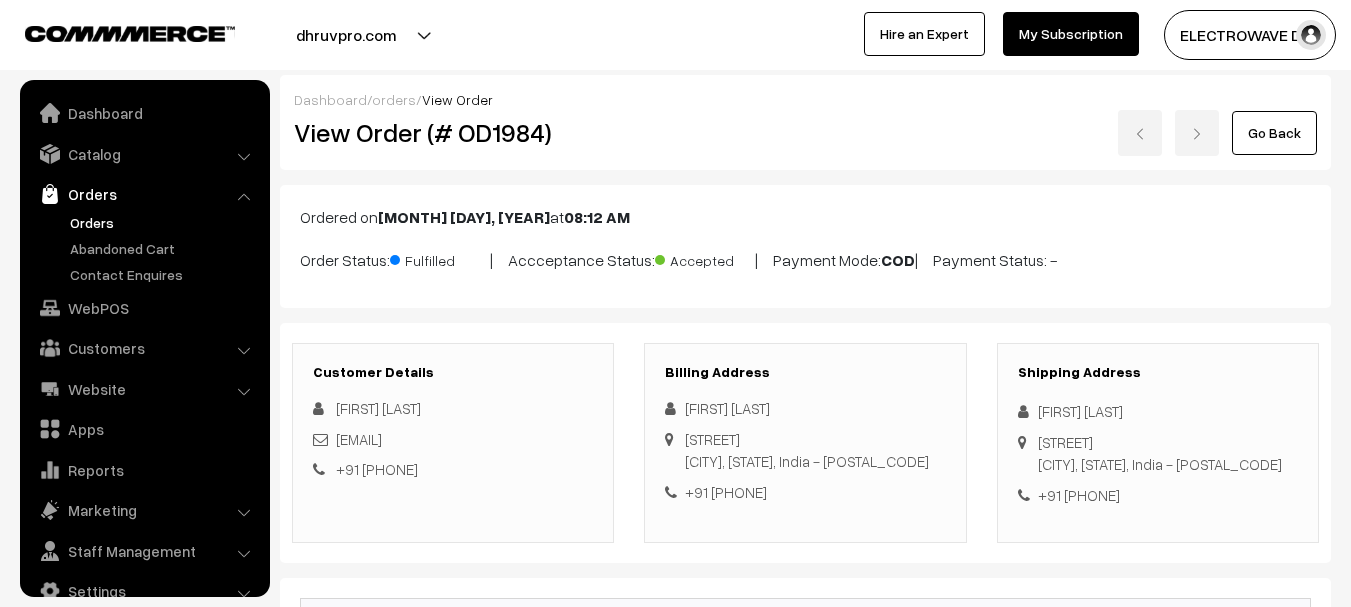 scroll, scrollTop: 1000, scrollLeft: 0, axis: vertical 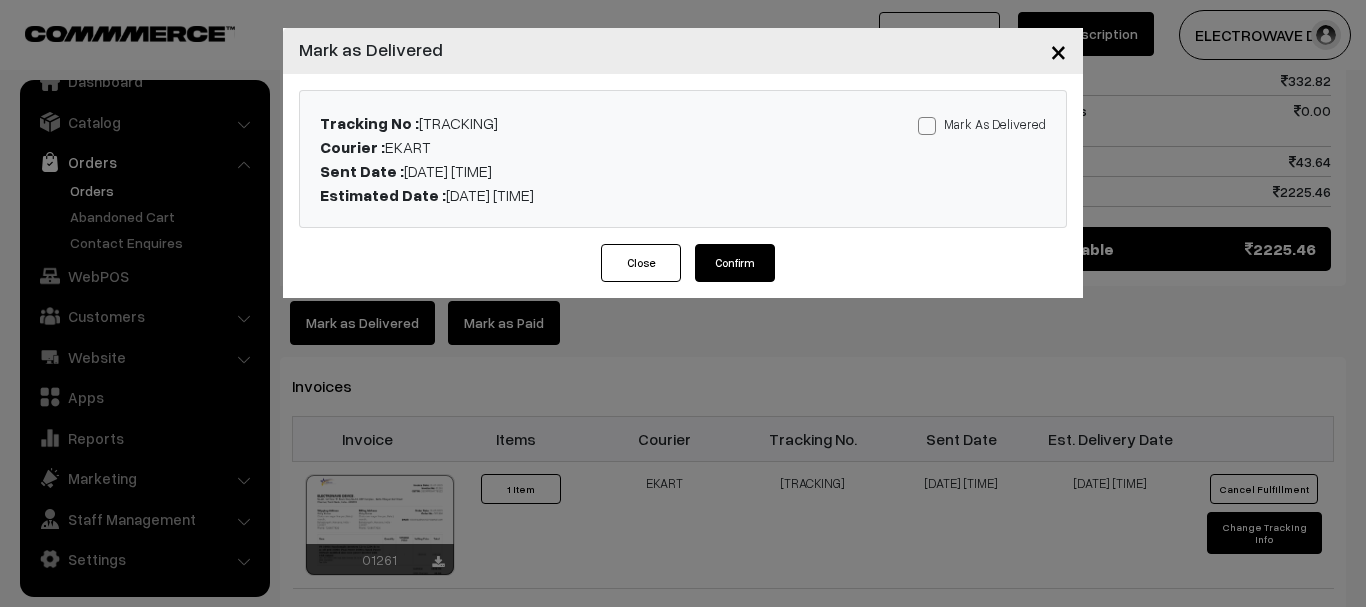 click at bounding box center (927, 126) 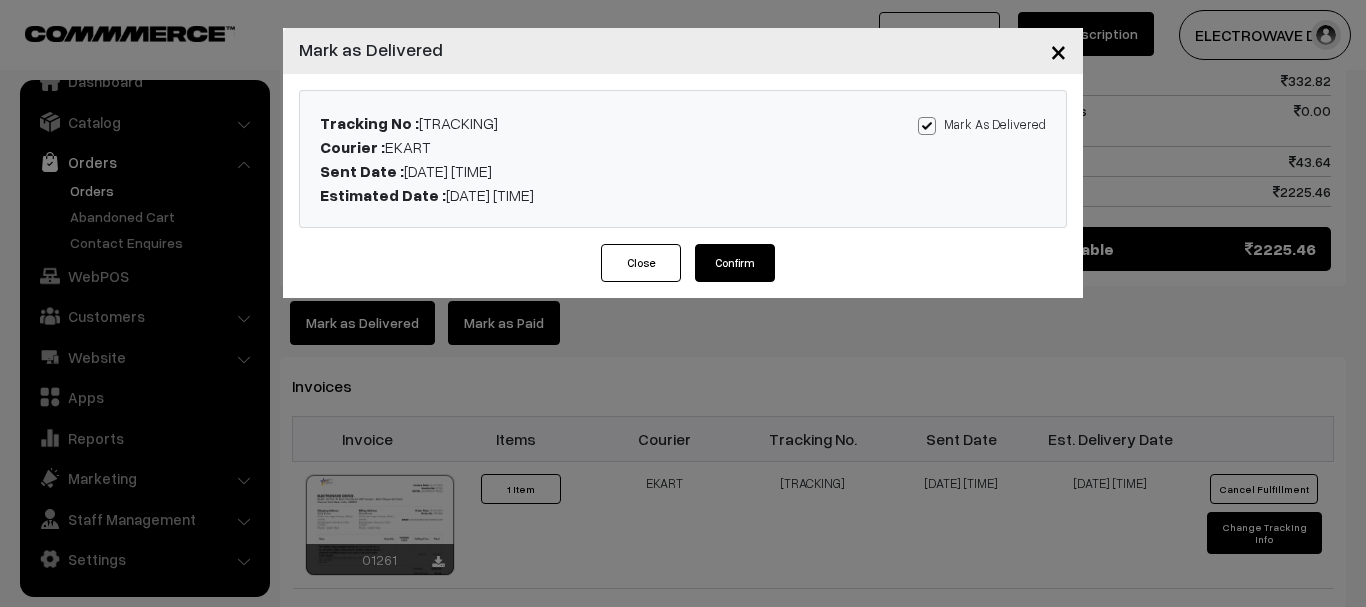 click on "Confirm" at bounding box center [735, 263] 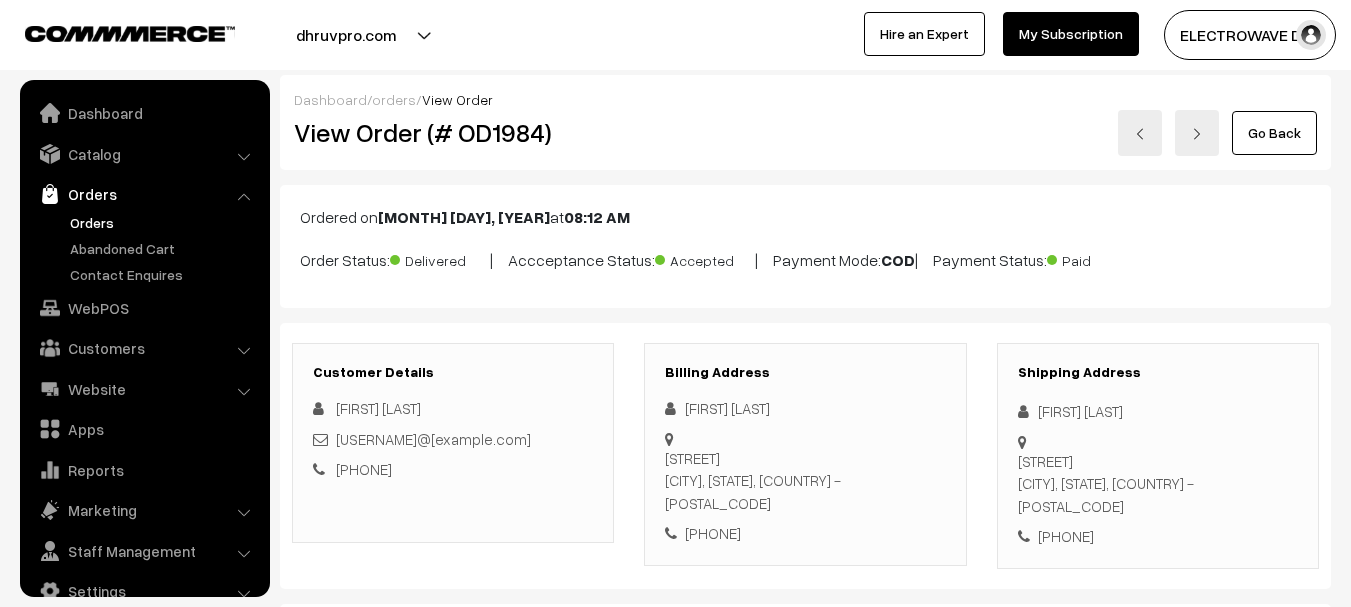 scroll, scrollTop: 0, scrollLeft: 0, axis: both 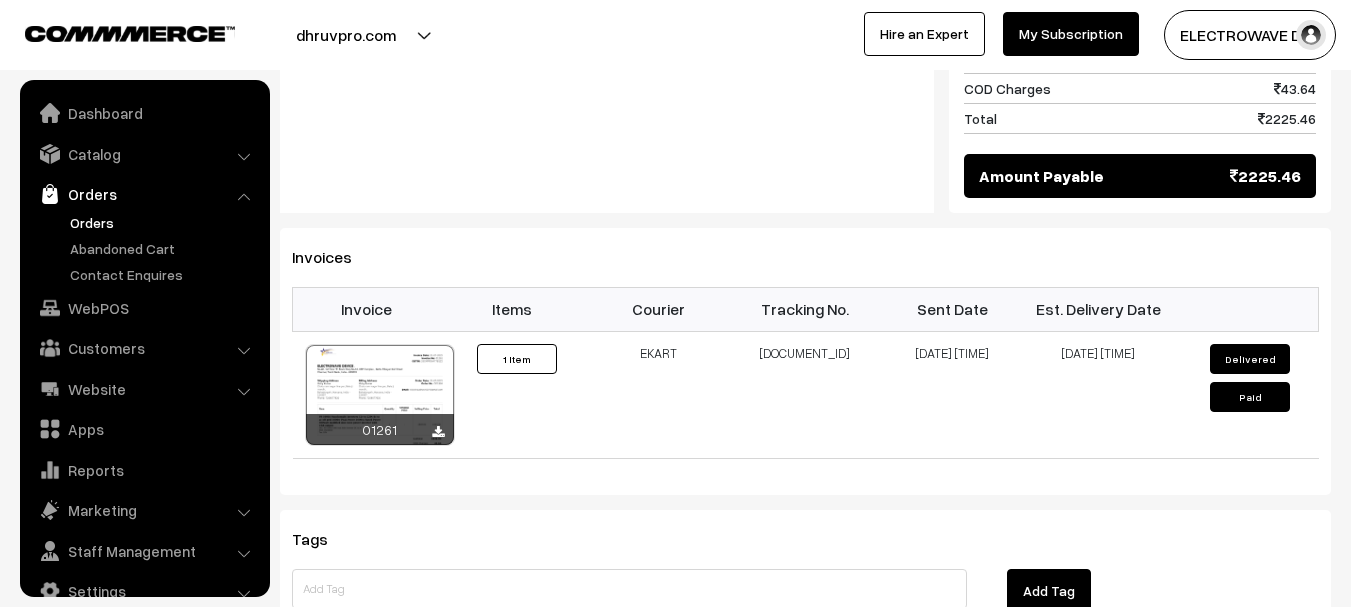 click on "Orders" at bounding box center (164, 222) 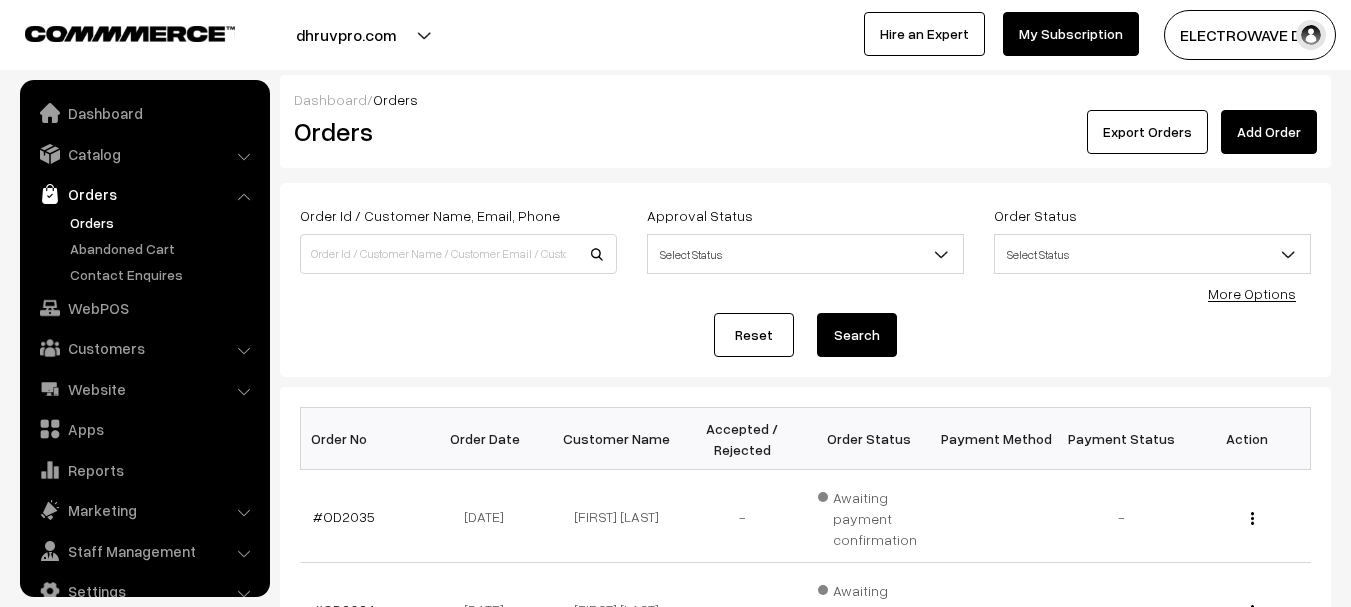 scroll, scrollTop: 0, scrollLeft: 0, axis: both 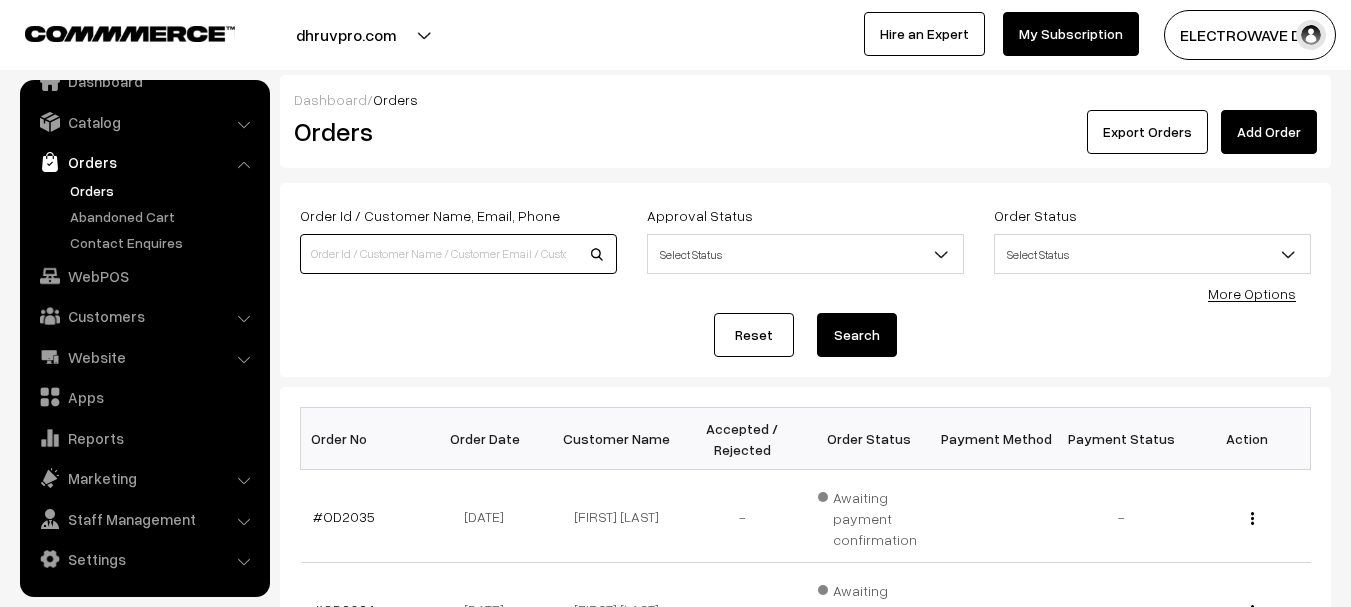 click at bounding box center (458, 254) 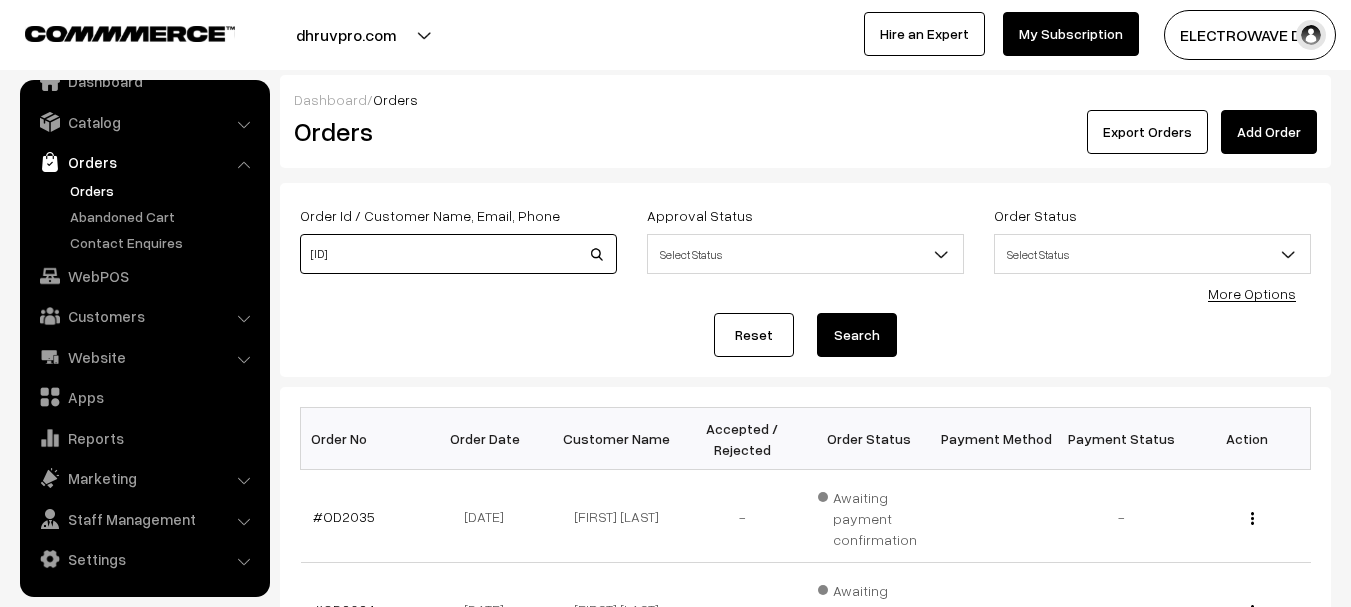 type on "[ID]" 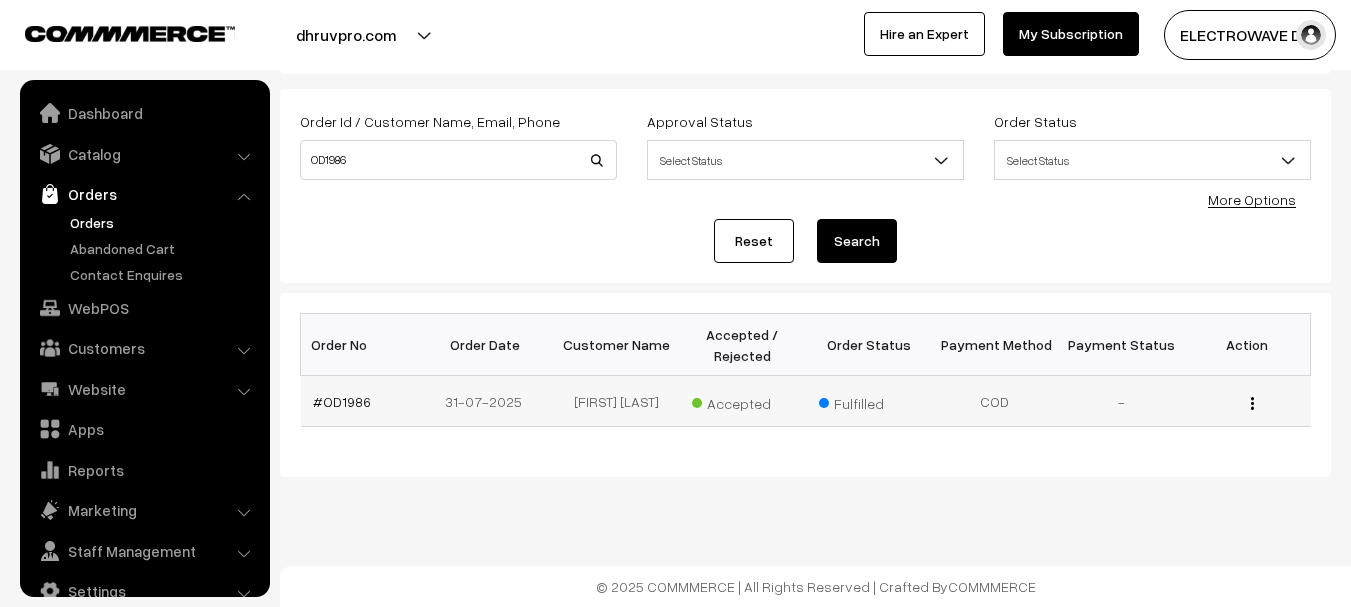 scroll, scrollTop: 94, scrollLeft: 0, axis: vertical 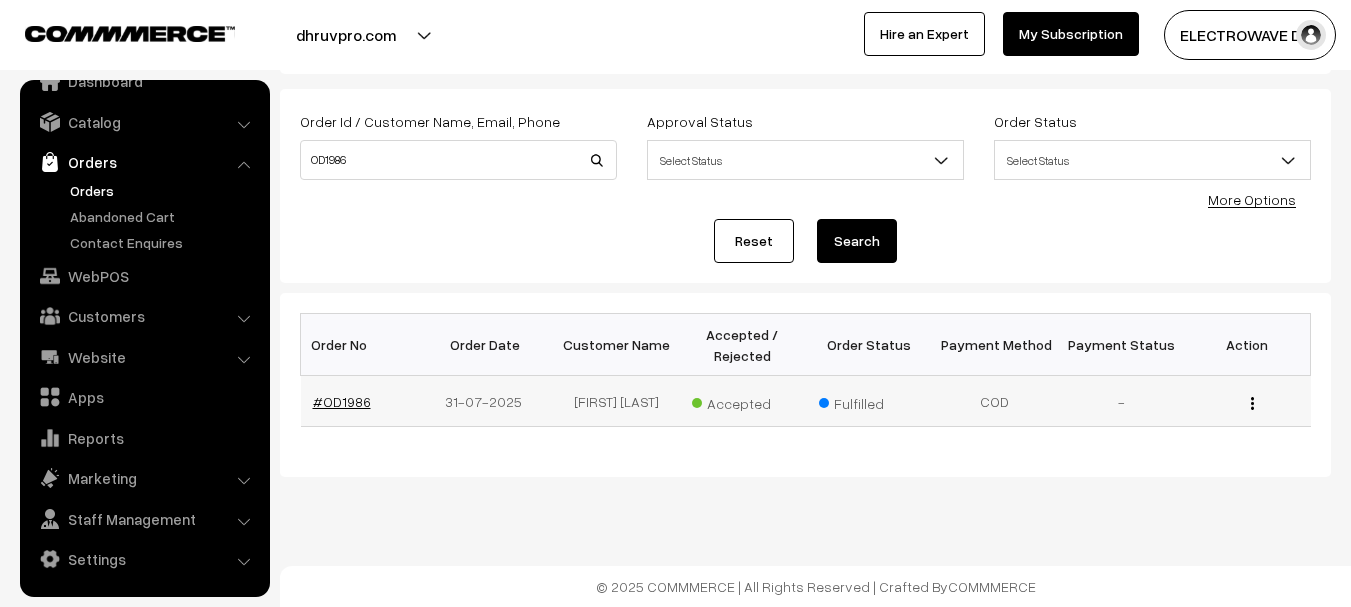 click on "#OD1986" at bounding box center (342, 401) 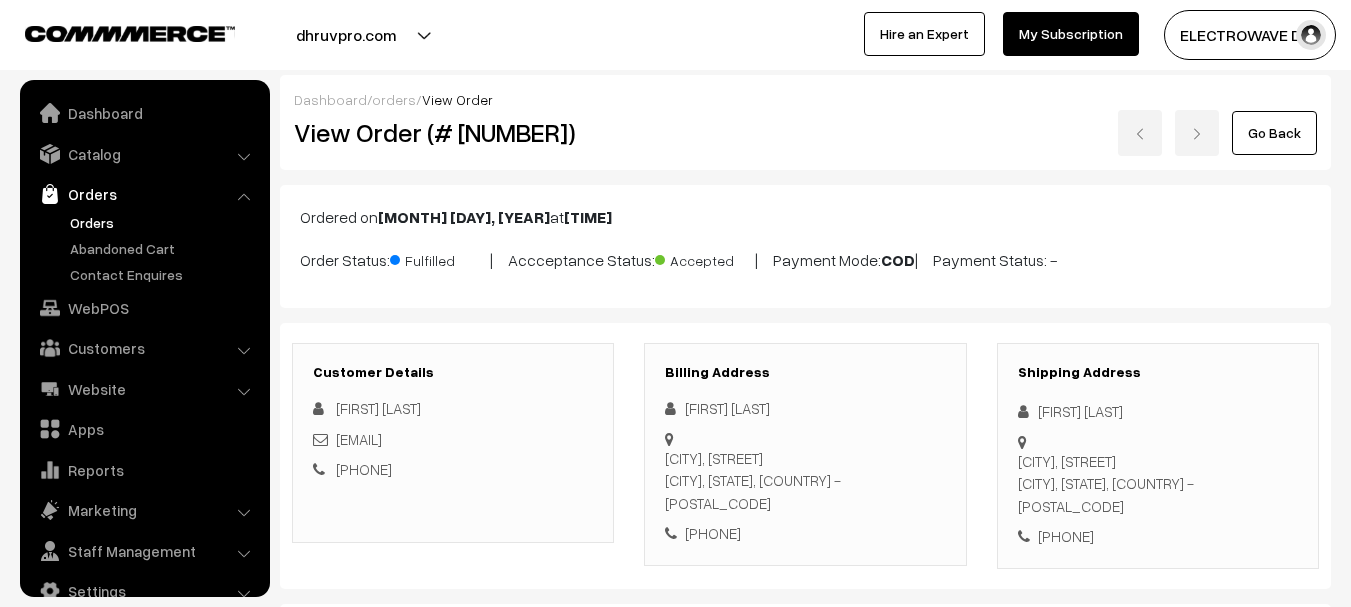 scroll, scrollTop: 1000, scrollLeft: 0, axis: vertical 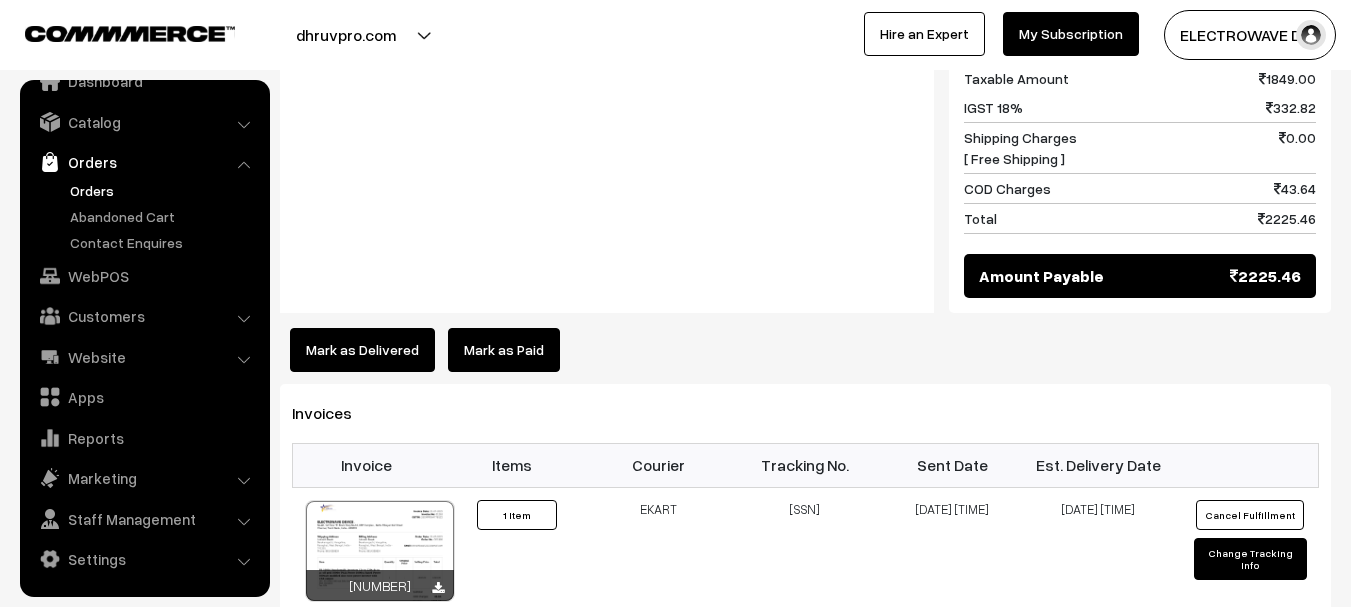 click on "Orders" at bounding box center [164, 190] 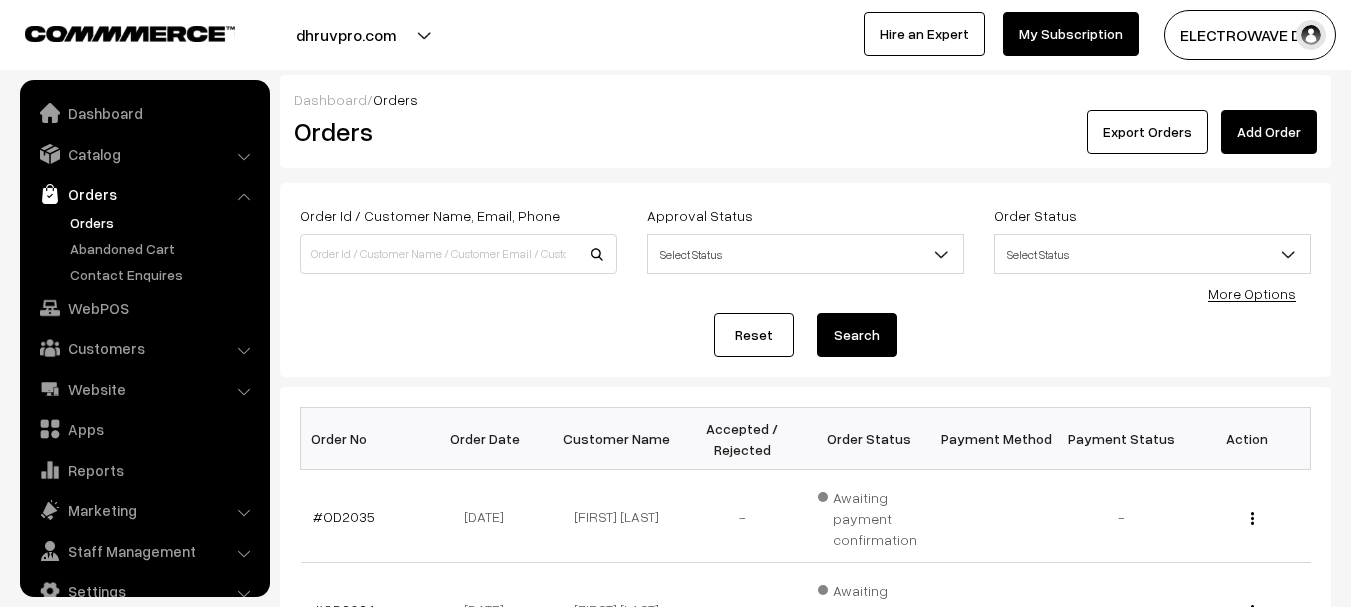 scroll, scrollTop: 0, scrollLeft: 0, axis: both 